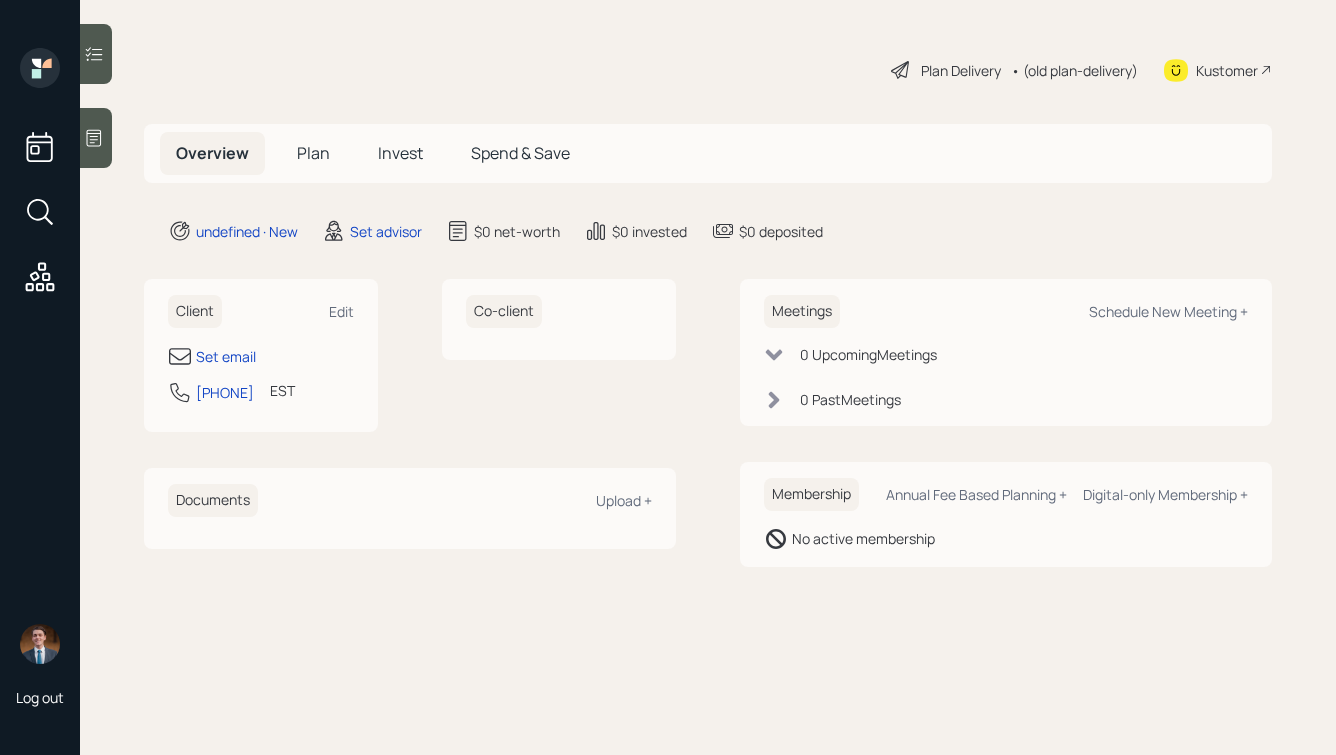scroll, scrollTop: 0, scrollLeft: 0, axis: both 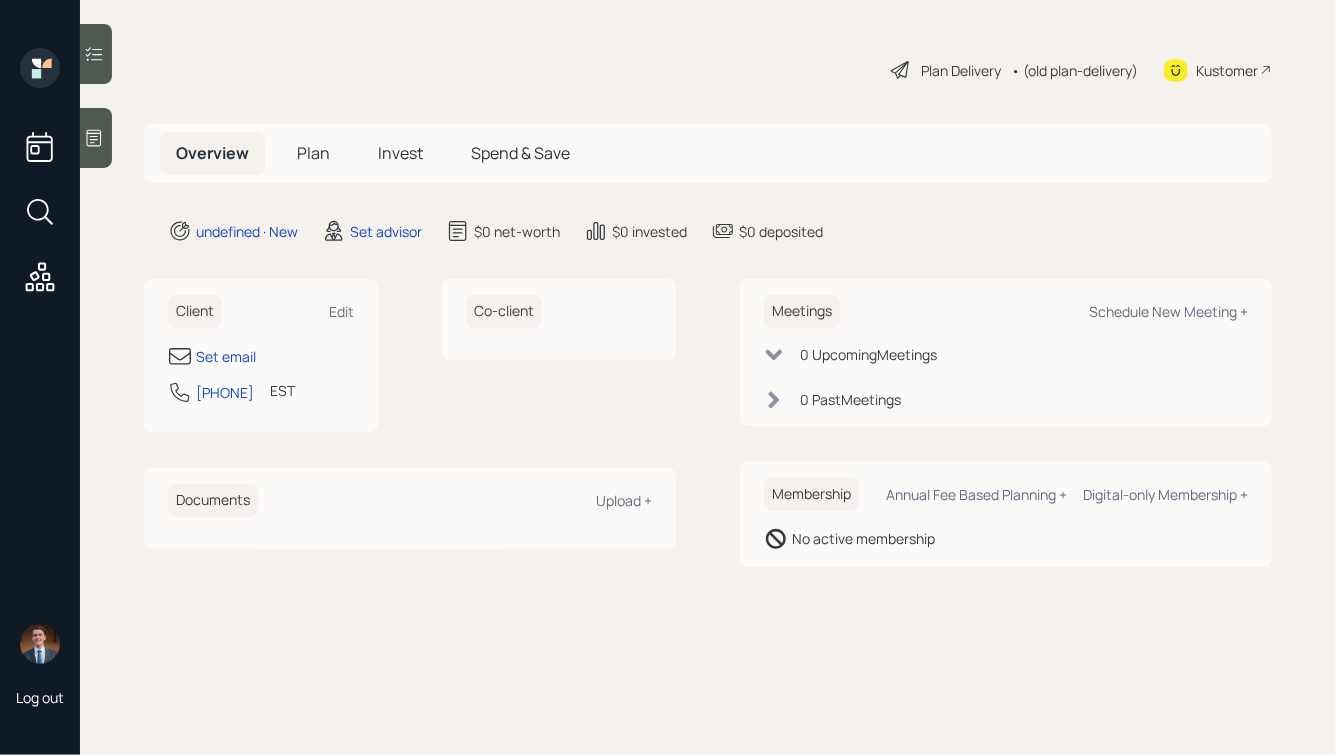 click 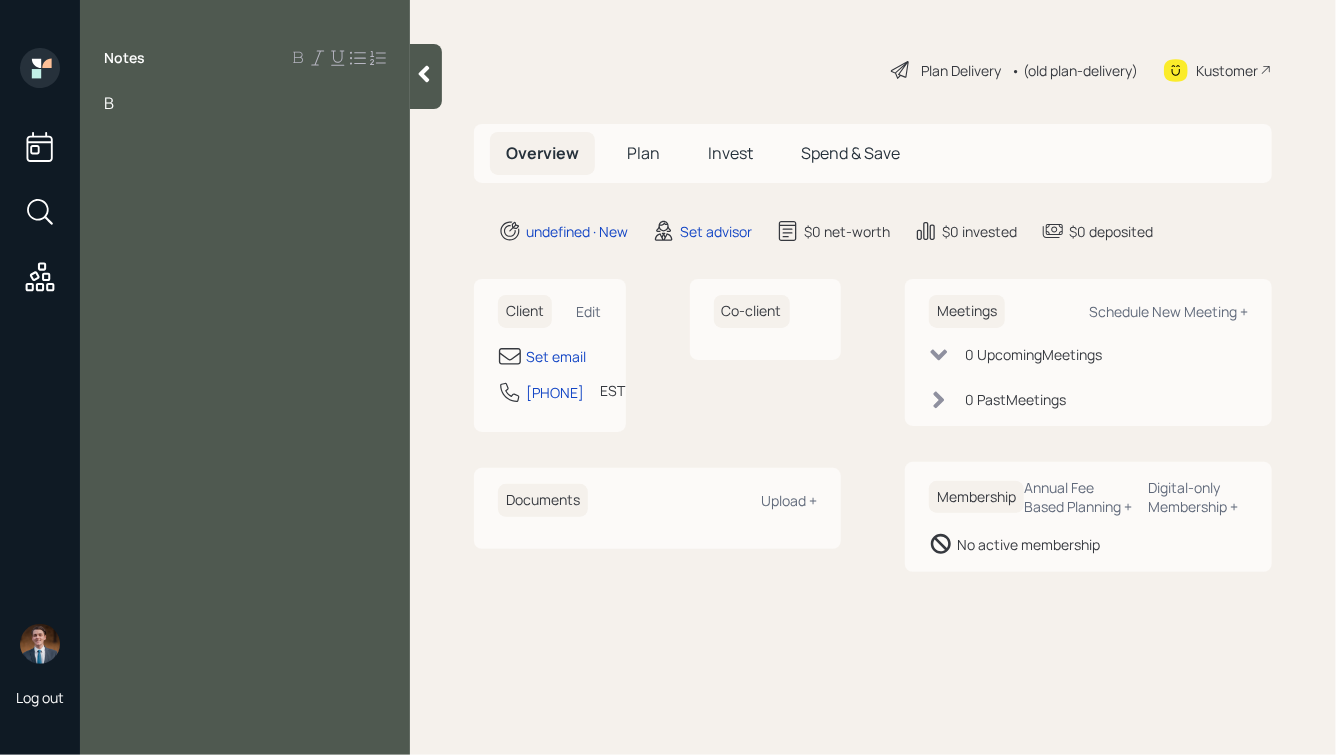 type 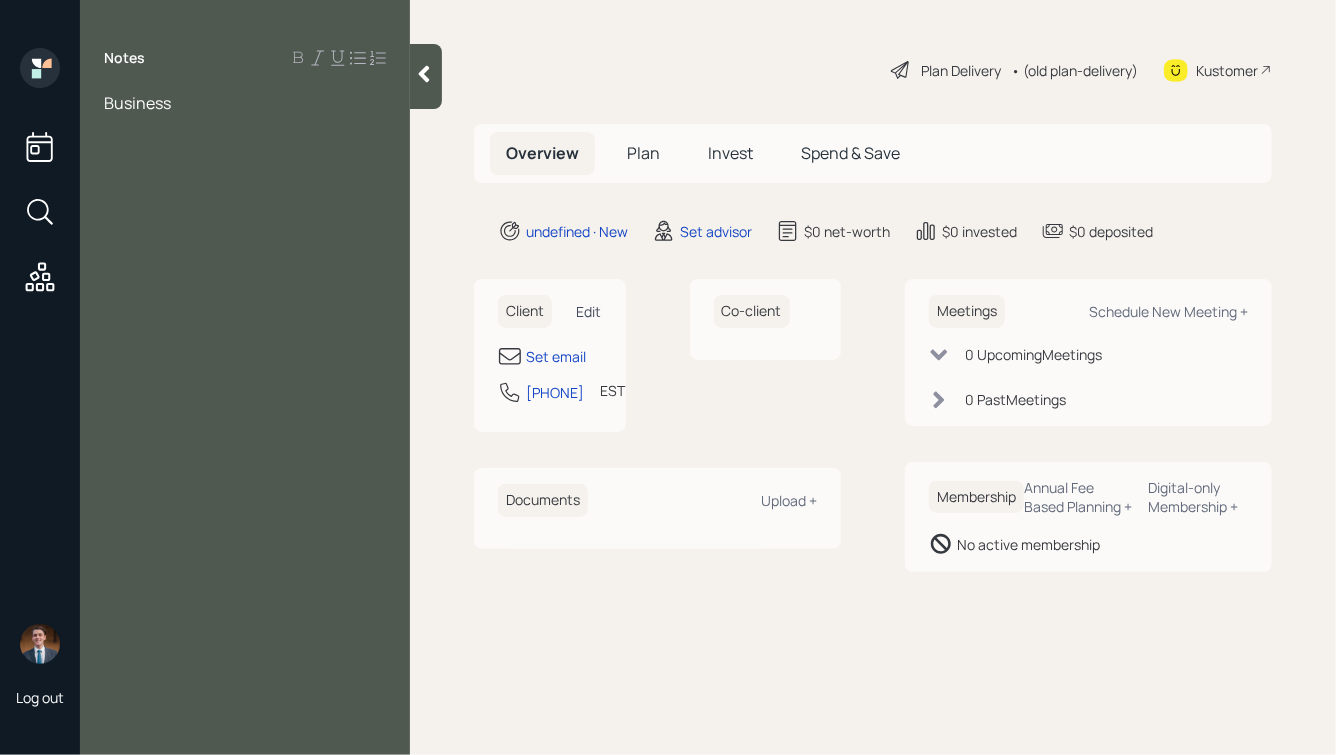 click on "Edit" at bounding box center [589, 311] 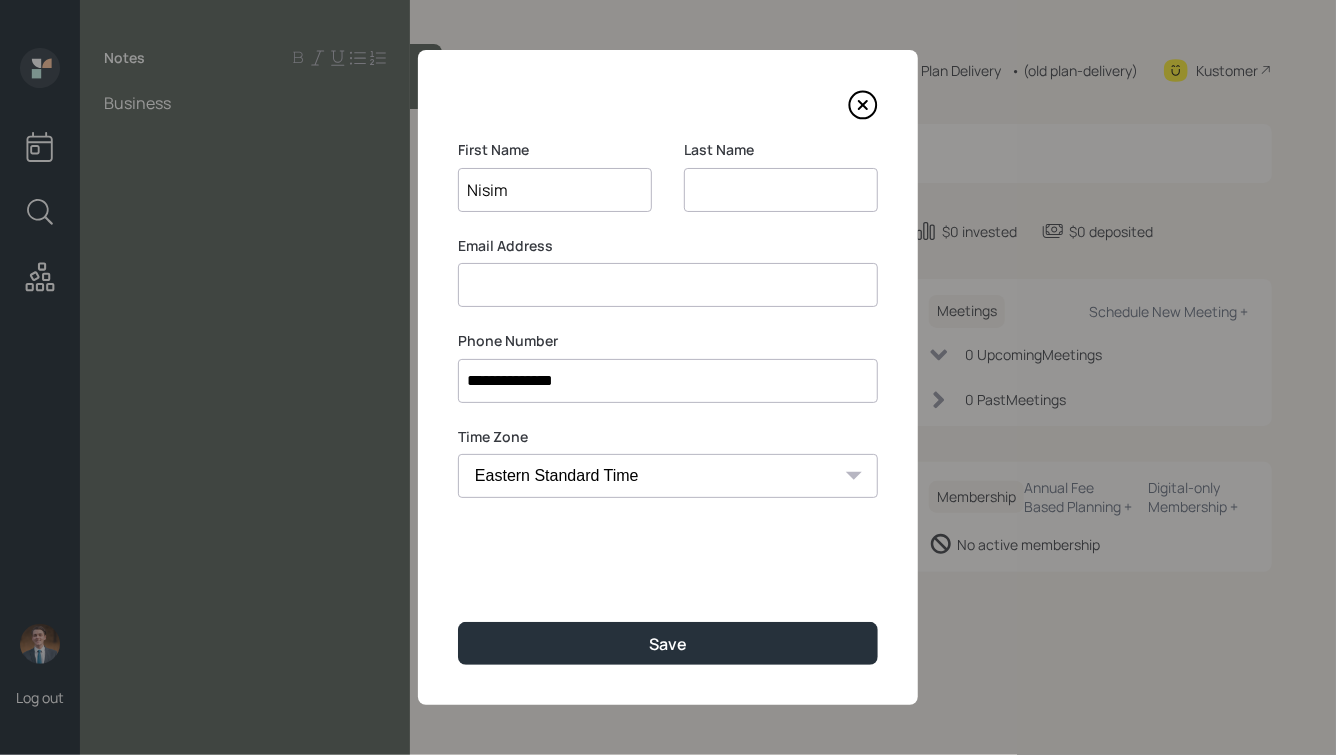 type on "Nisim" 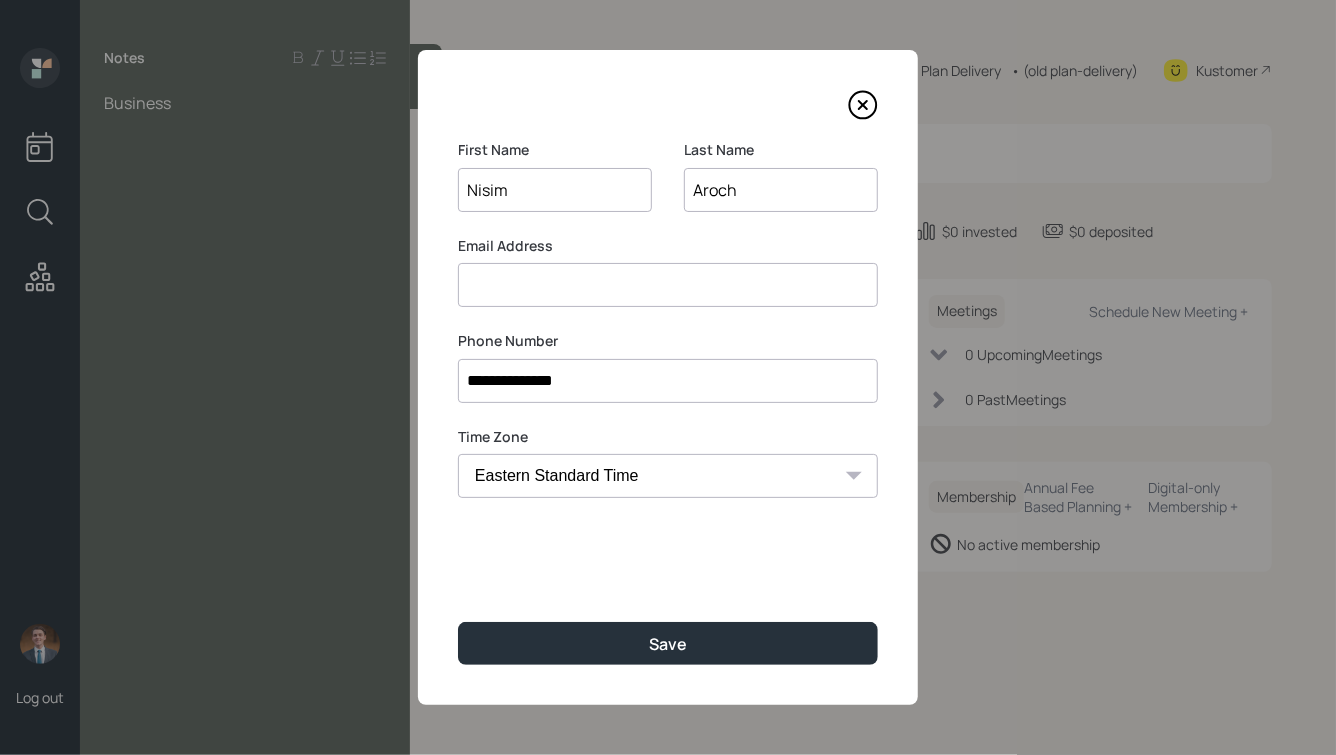 type on "Aroch" 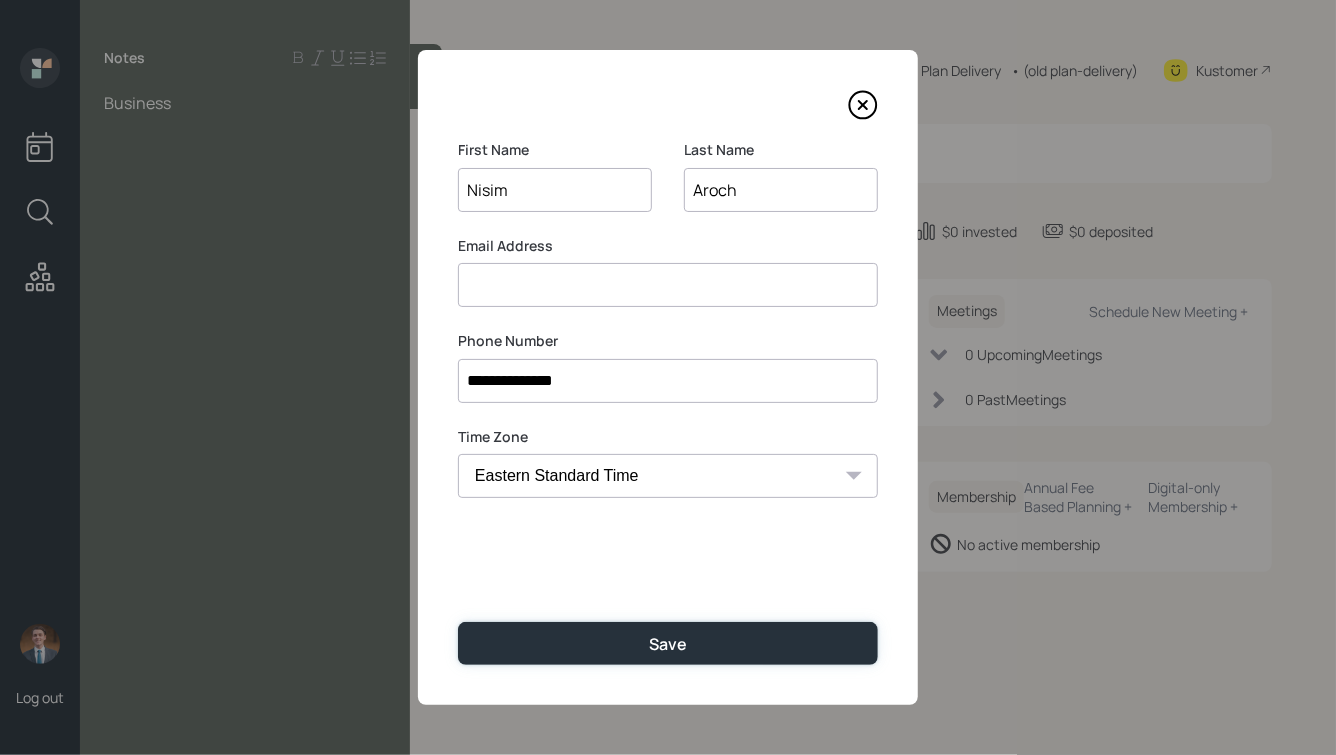 type 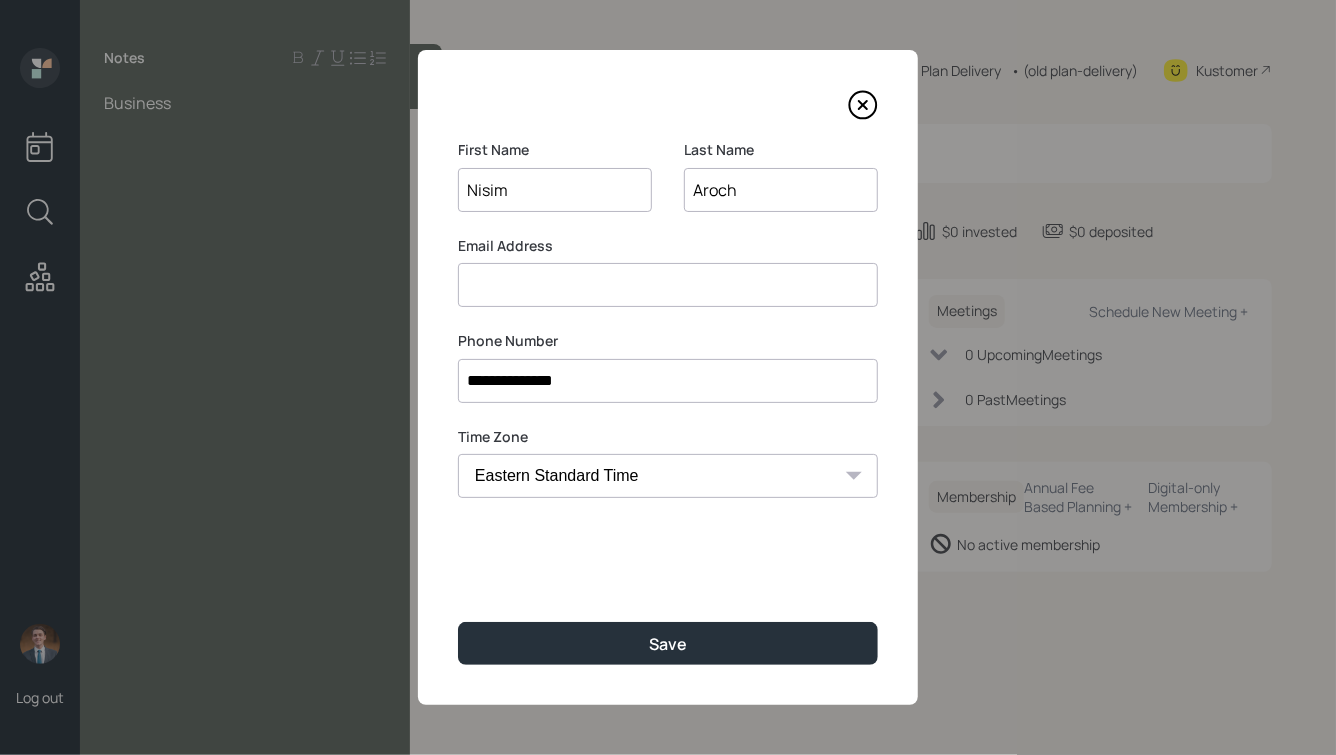 click at bounding box center (668, 285) 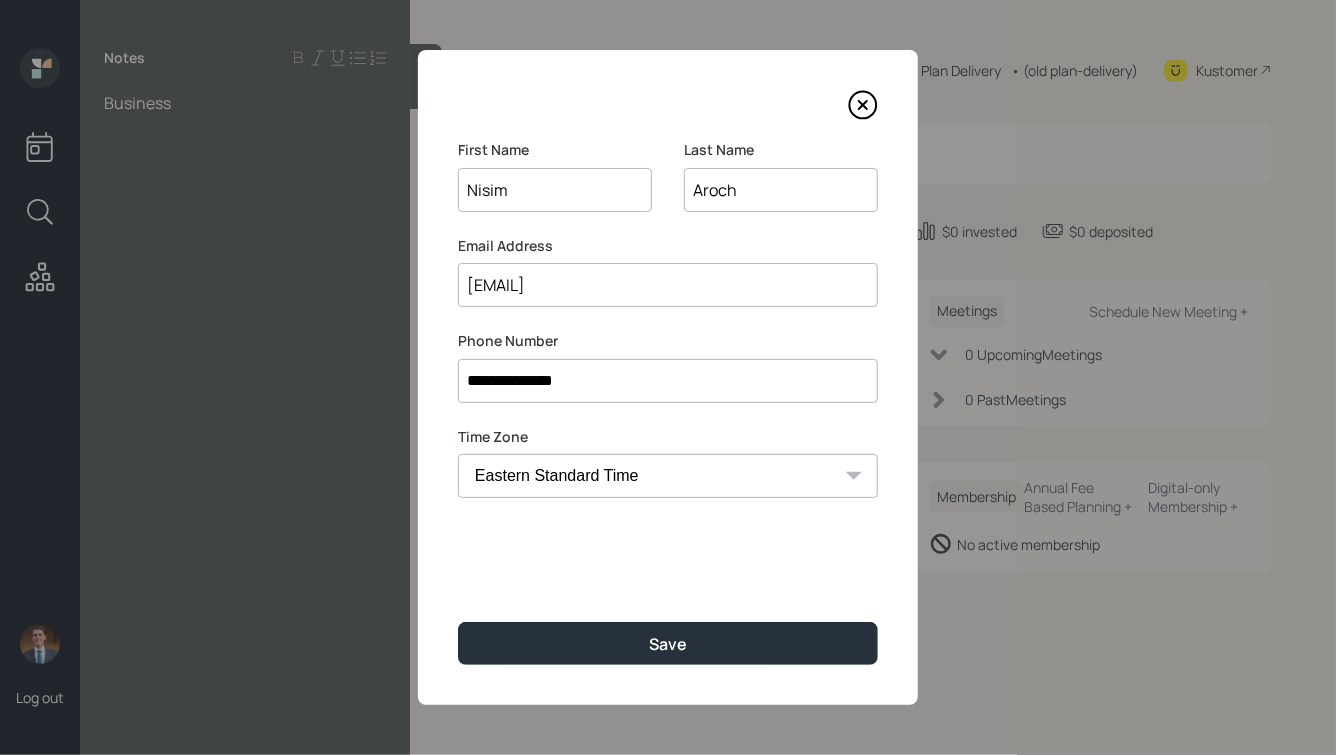 type on "[EMAIL]" 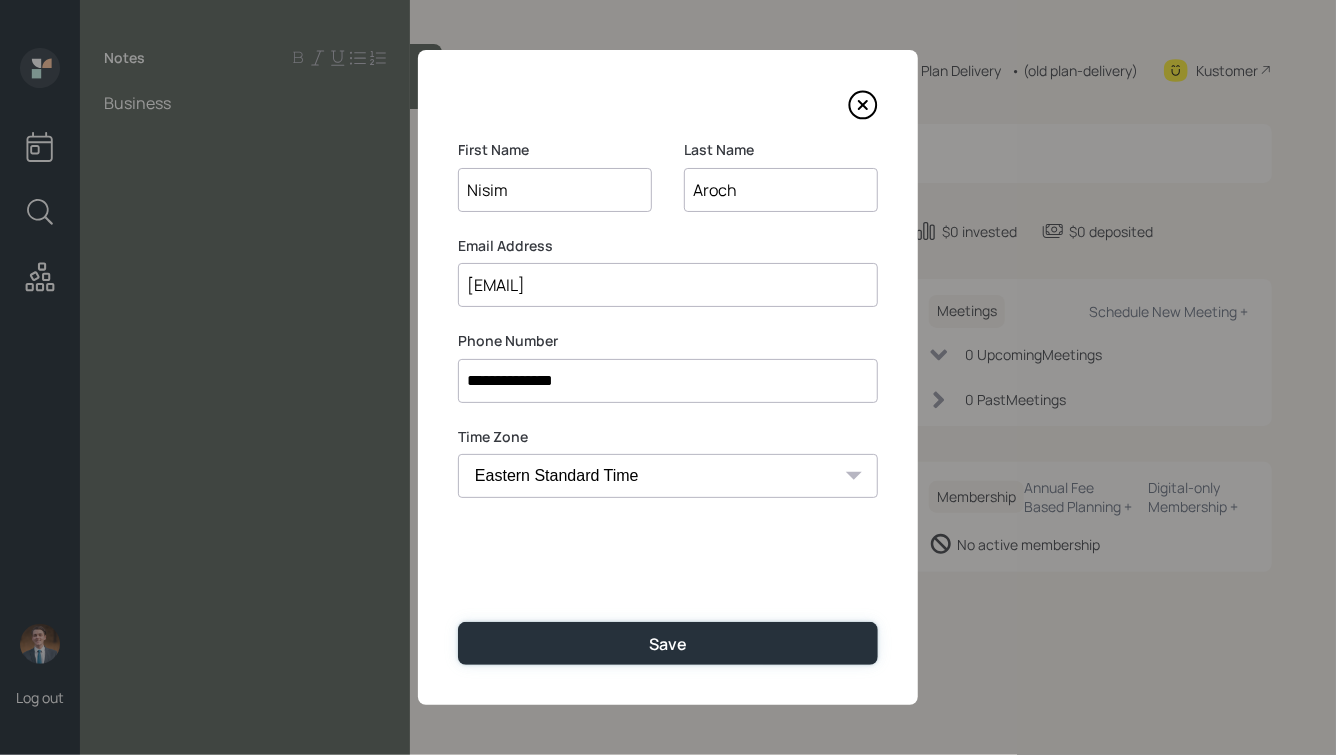 click on "Save" at bounding box center [668, 643] 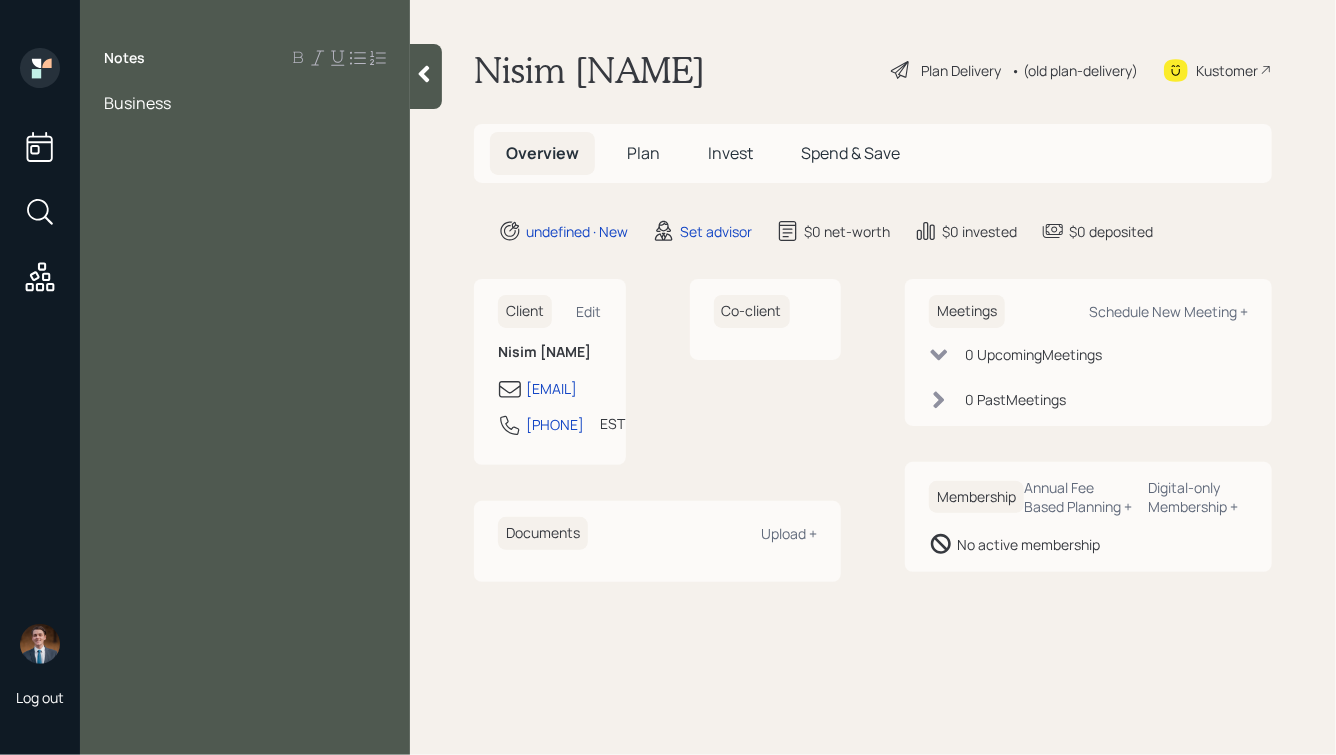 click on "Business" at bounding box center [245, 103] 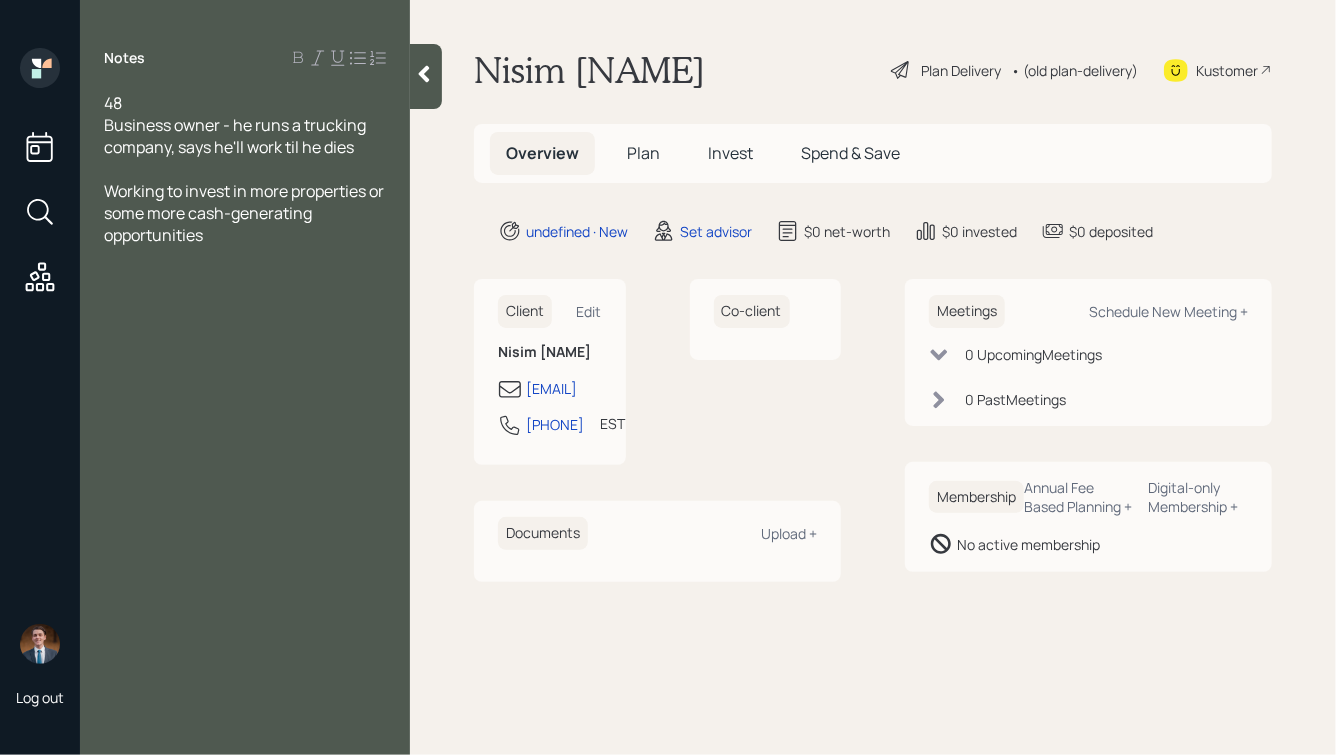 click on "Notes [AGE] Business owner - he runs a trucking company, says he'll work til he dies Working to invest in more properties or some more cash-generating  opportunities" at bounding box center [245, 389] 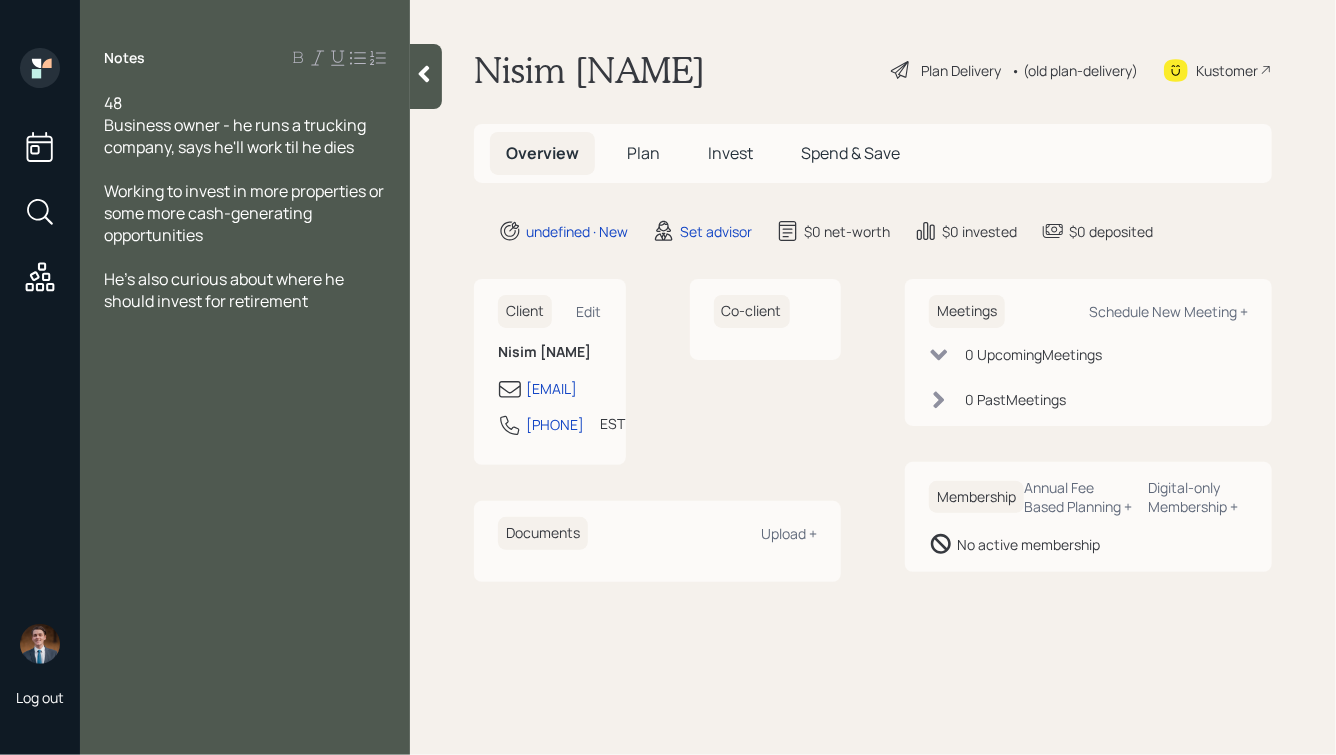 click on "Business owner - he runs a trucking company, says he'll work til he dies" at bounding box center [245, 136] 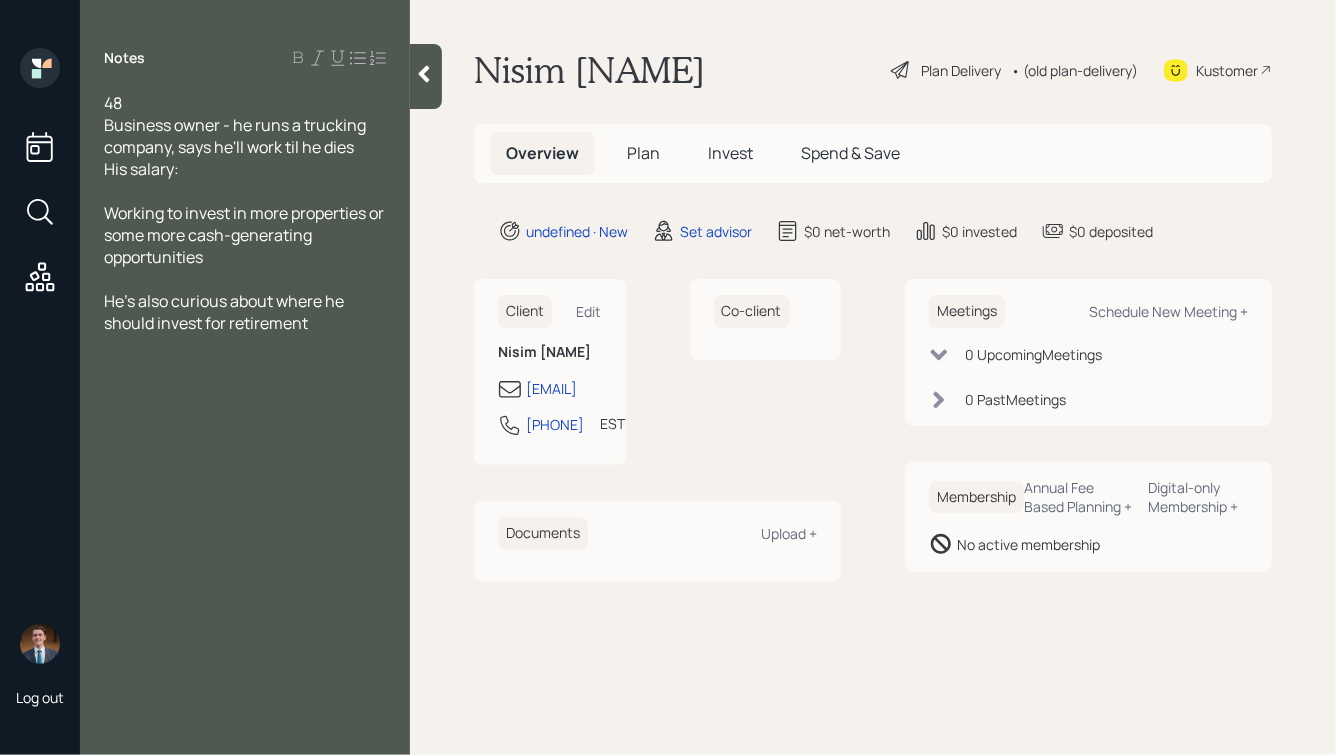 click on "His salary:" at bounding box center (141, 169) 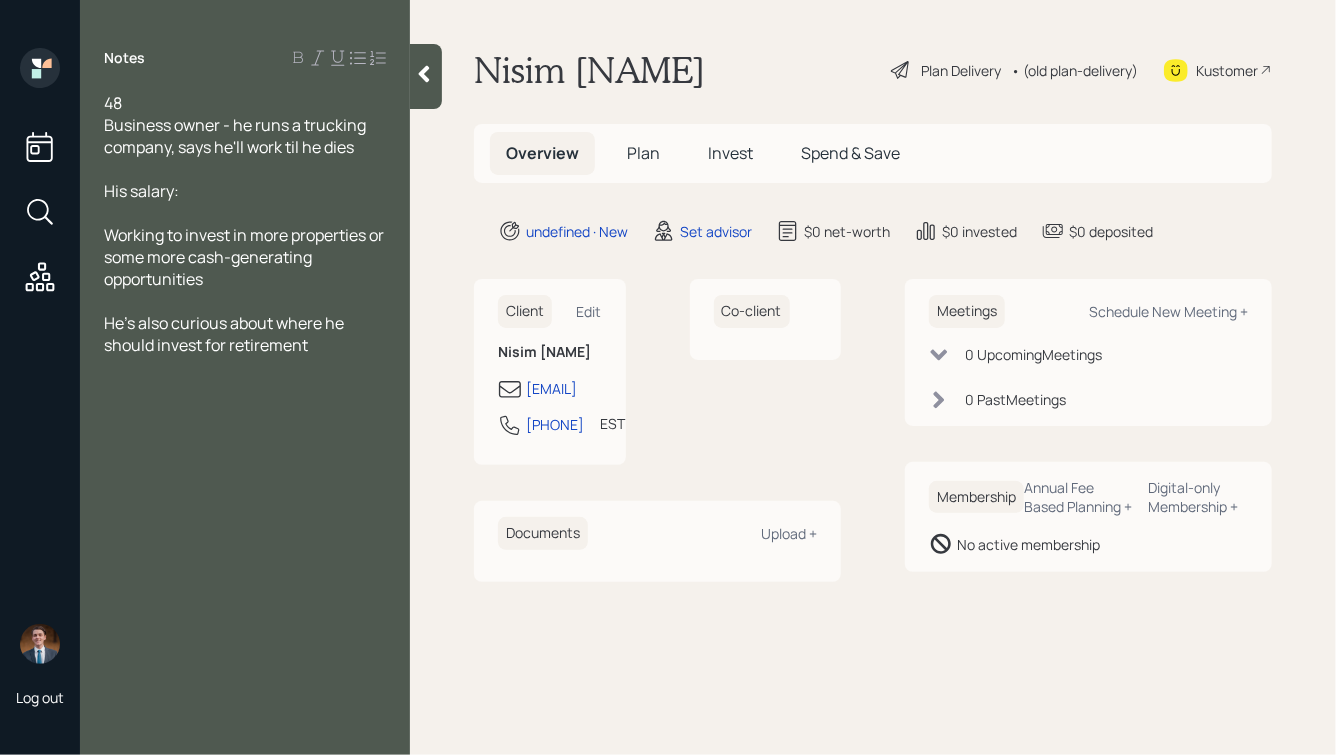 click on "His salary:" at bounding box center (245, 191) 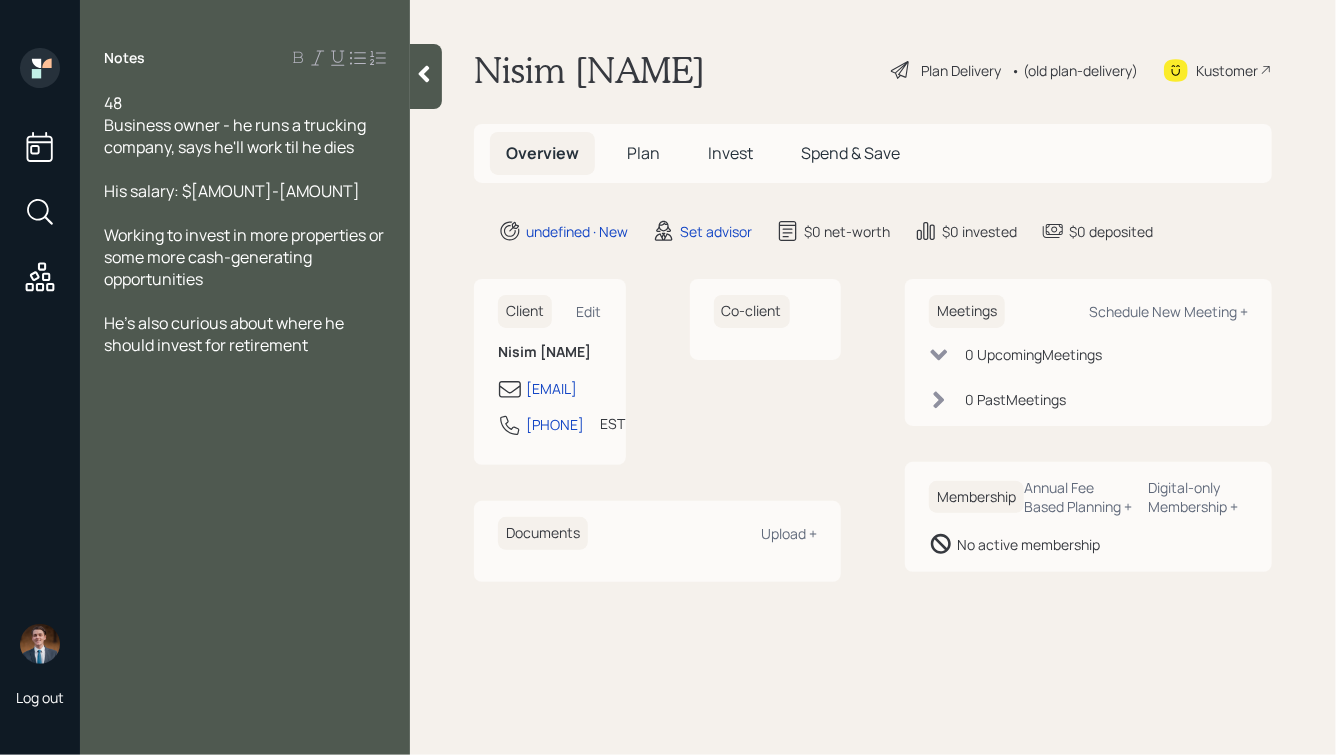 click on "48" at bounding box center [245, 103] 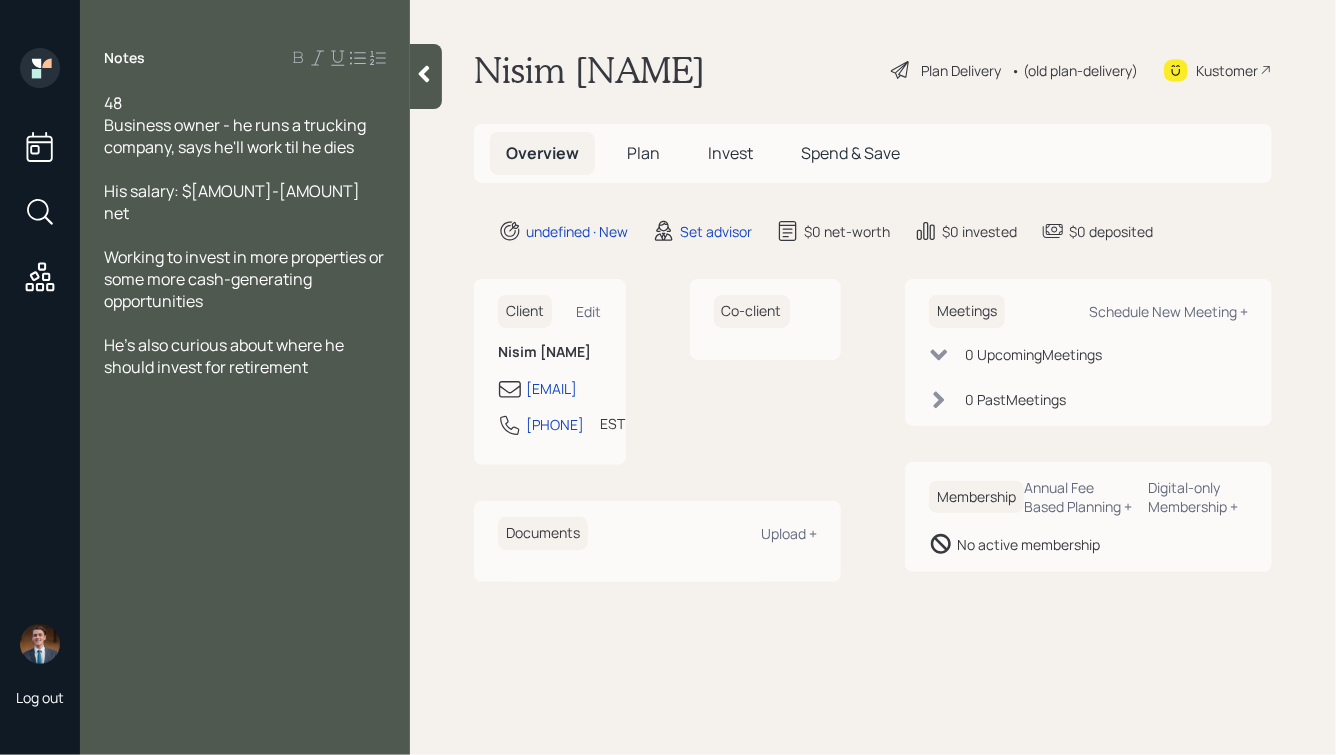 click on "48" at bounding box center (245, 103) 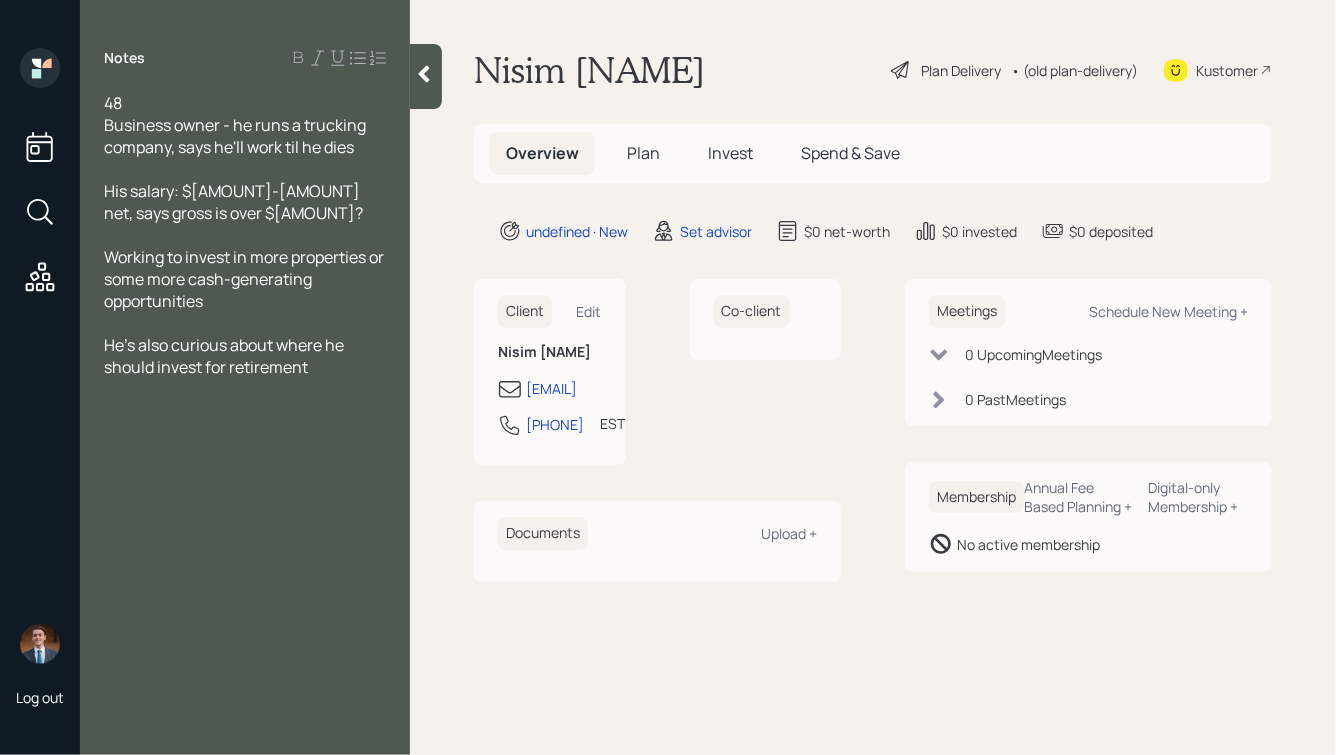 click on "48" at bounding box center (245, 103) 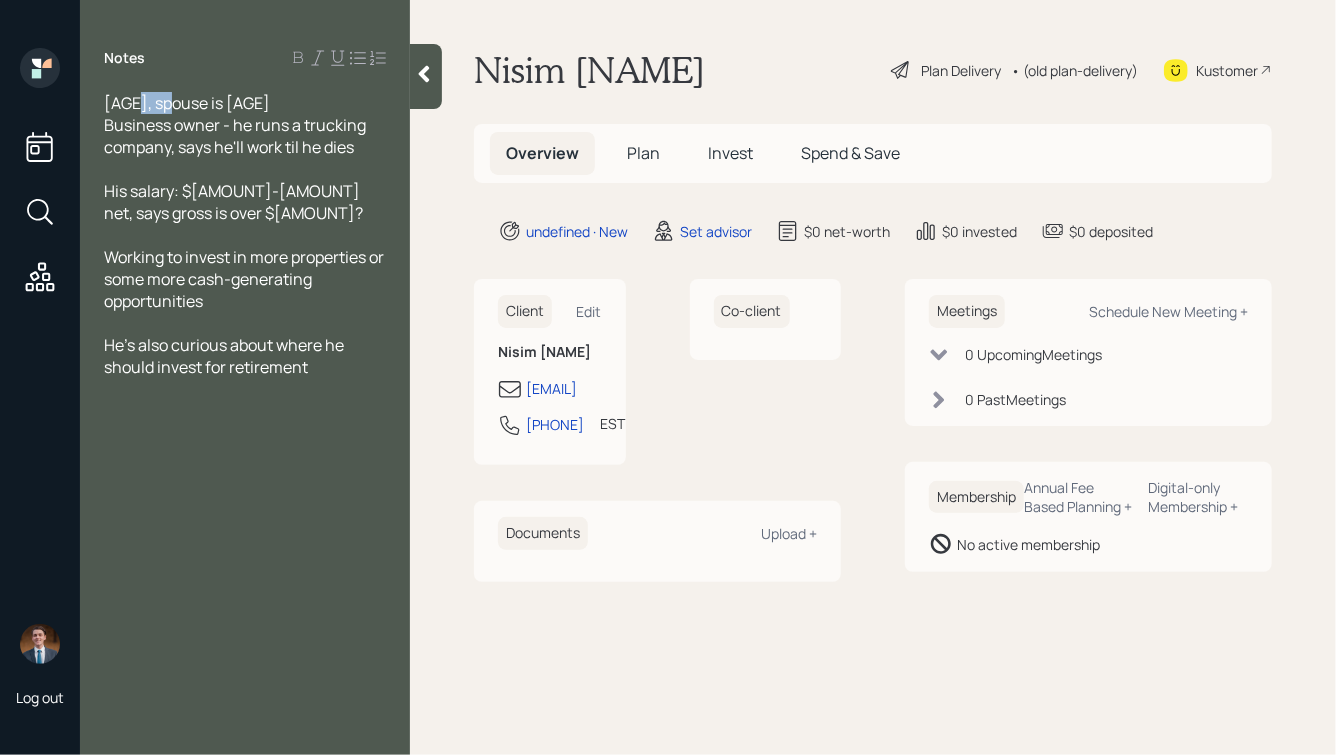 drag, startPoint x: 176, startPoint y: 101, endPoint x: 132, endPoint y: 101, distance: 44 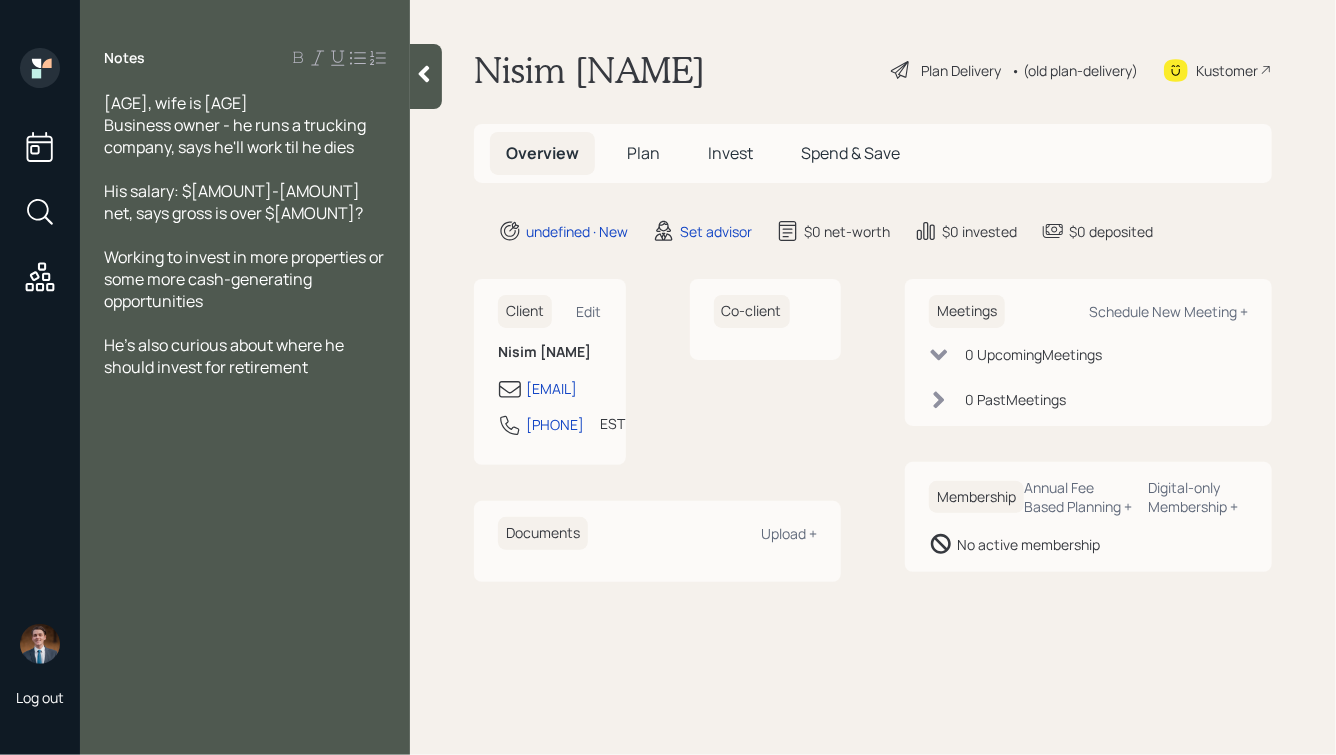 click on "[AGE], wife is [AGE]" at bounding box center (245, 103) 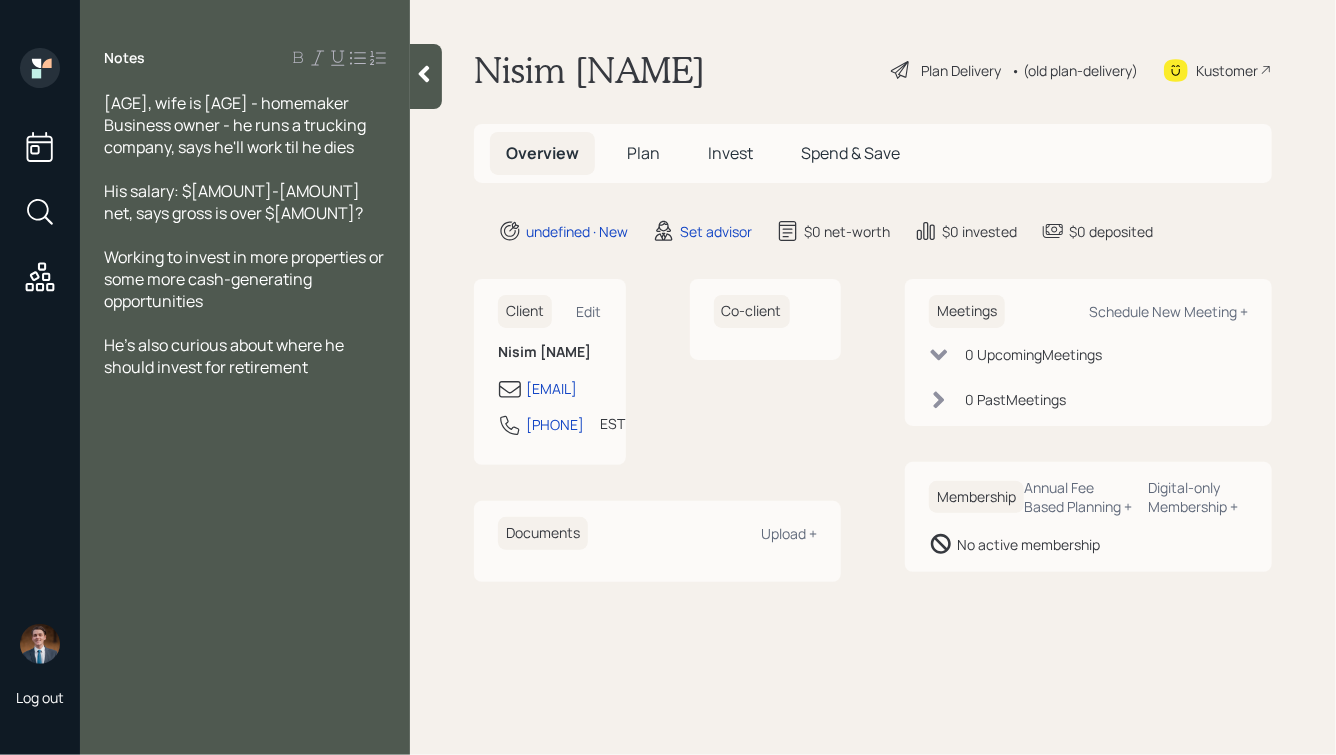 click on "Business owner - he runs a trucking company, says he'll work til he dies" at bounding box center [245, 136] 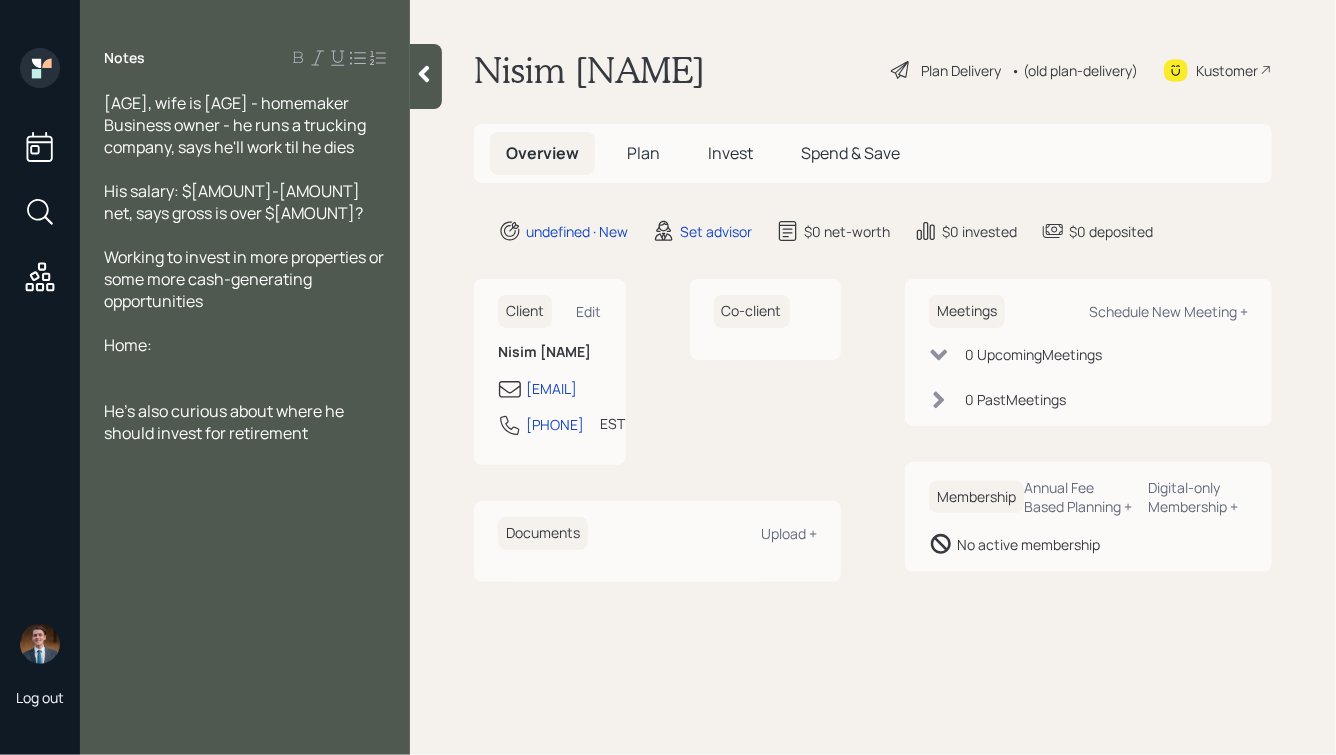 click on "Home:" at bounding box center (245, 345) 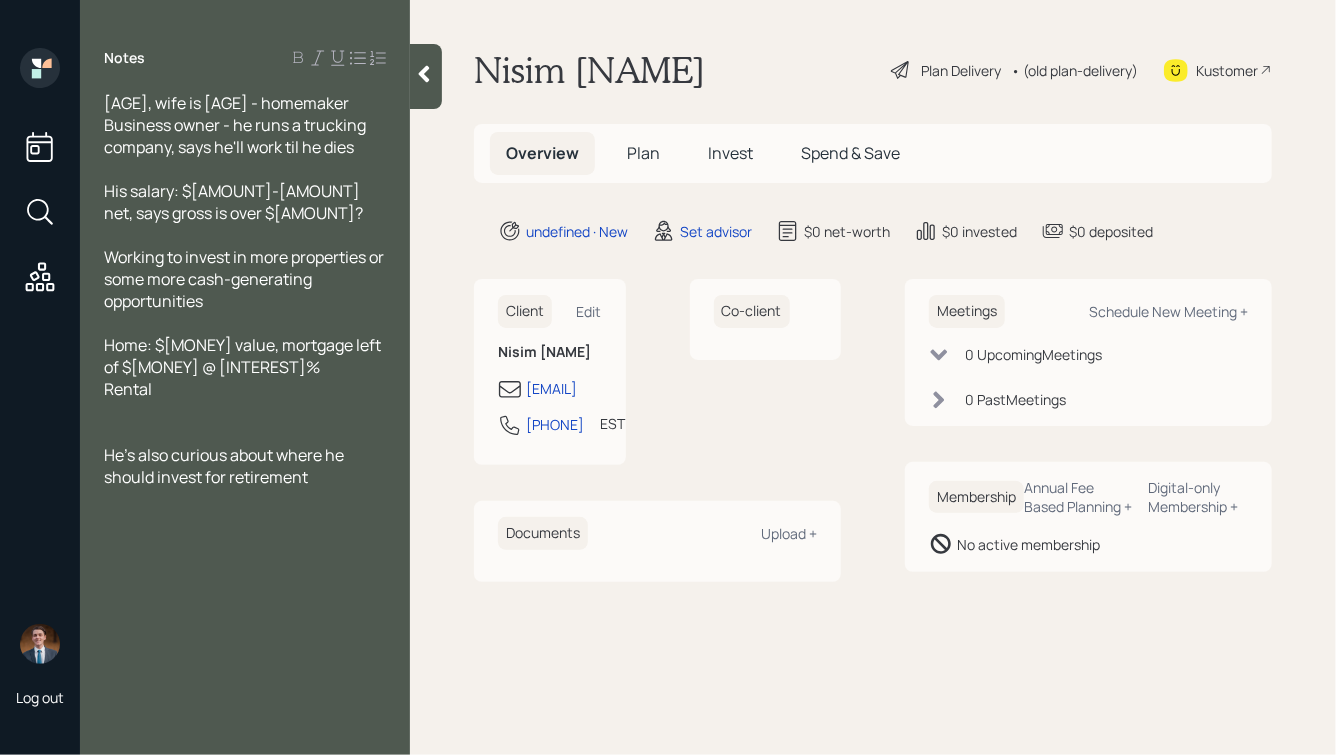 click at bounding box center (245, 411) 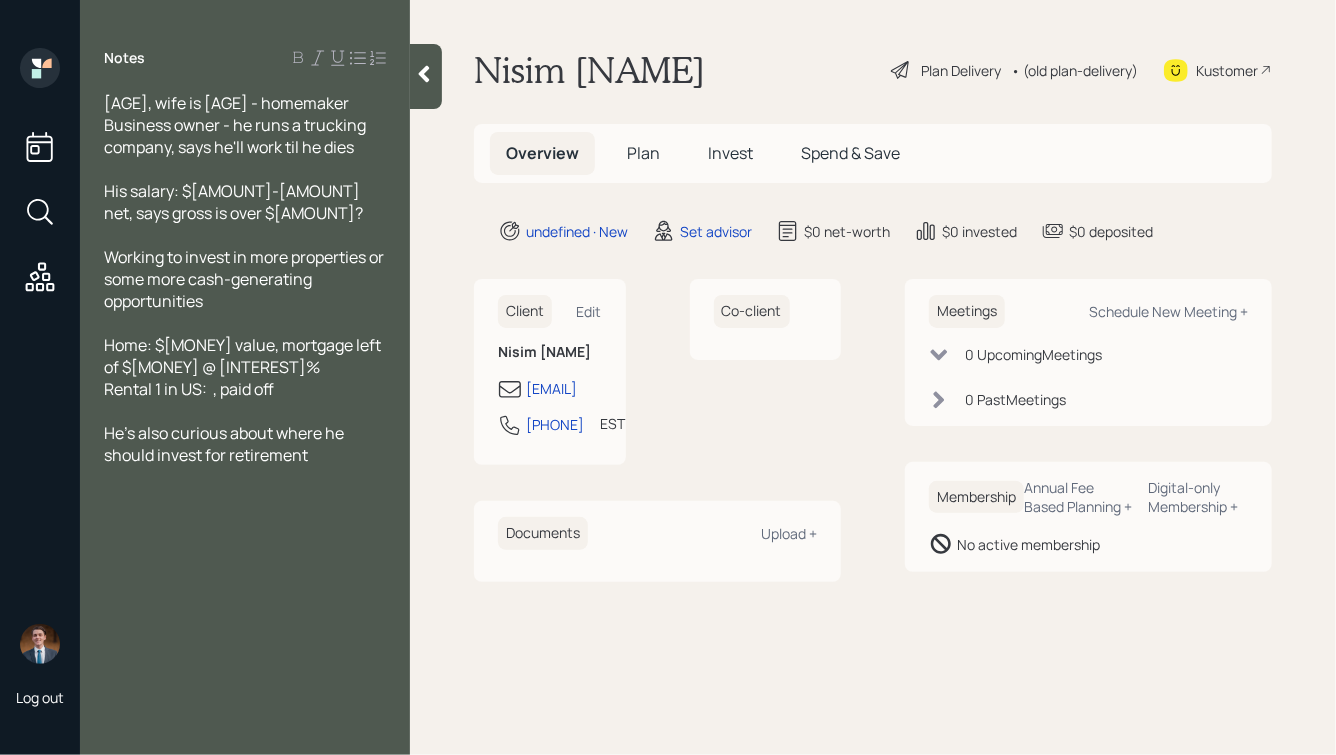 click on "Rental 1 in US:  , paid off" at bounding box center [189, 389] 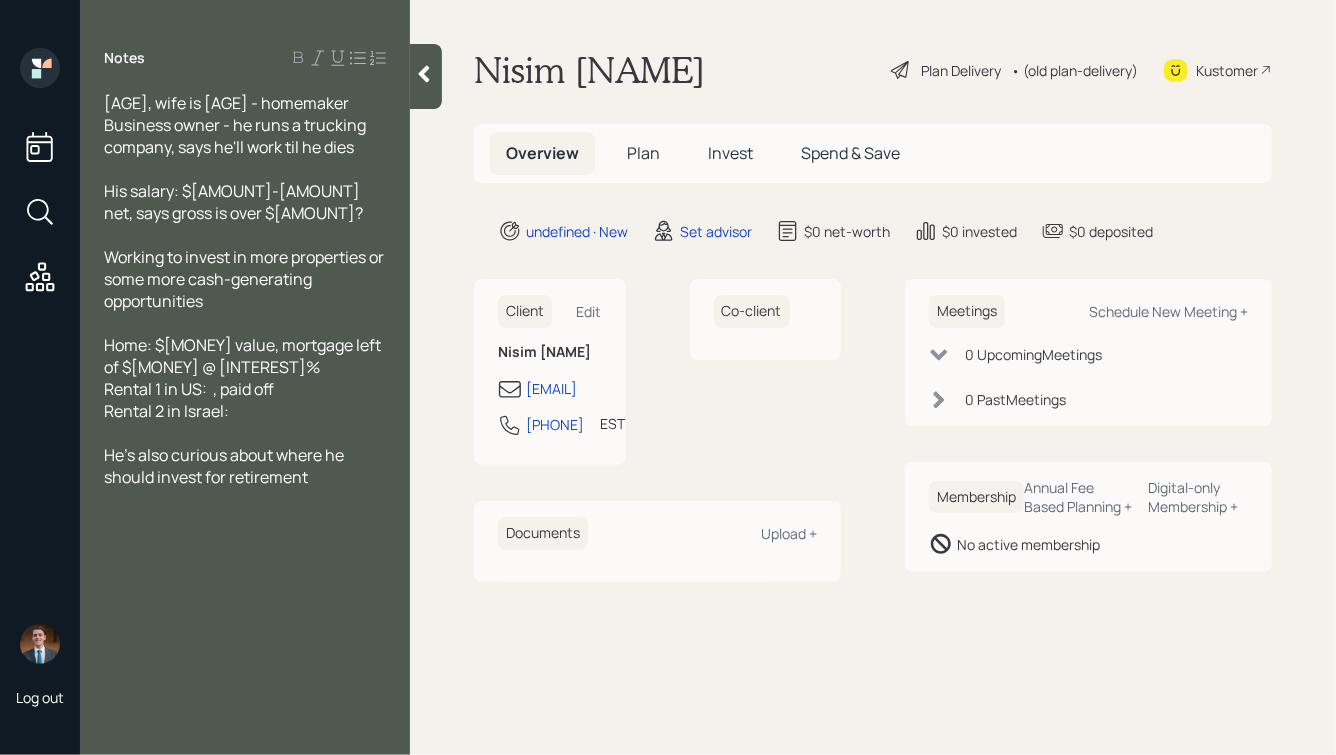 click on "Rental 1 in US:  , paid off" at bounding box center (189, 389) 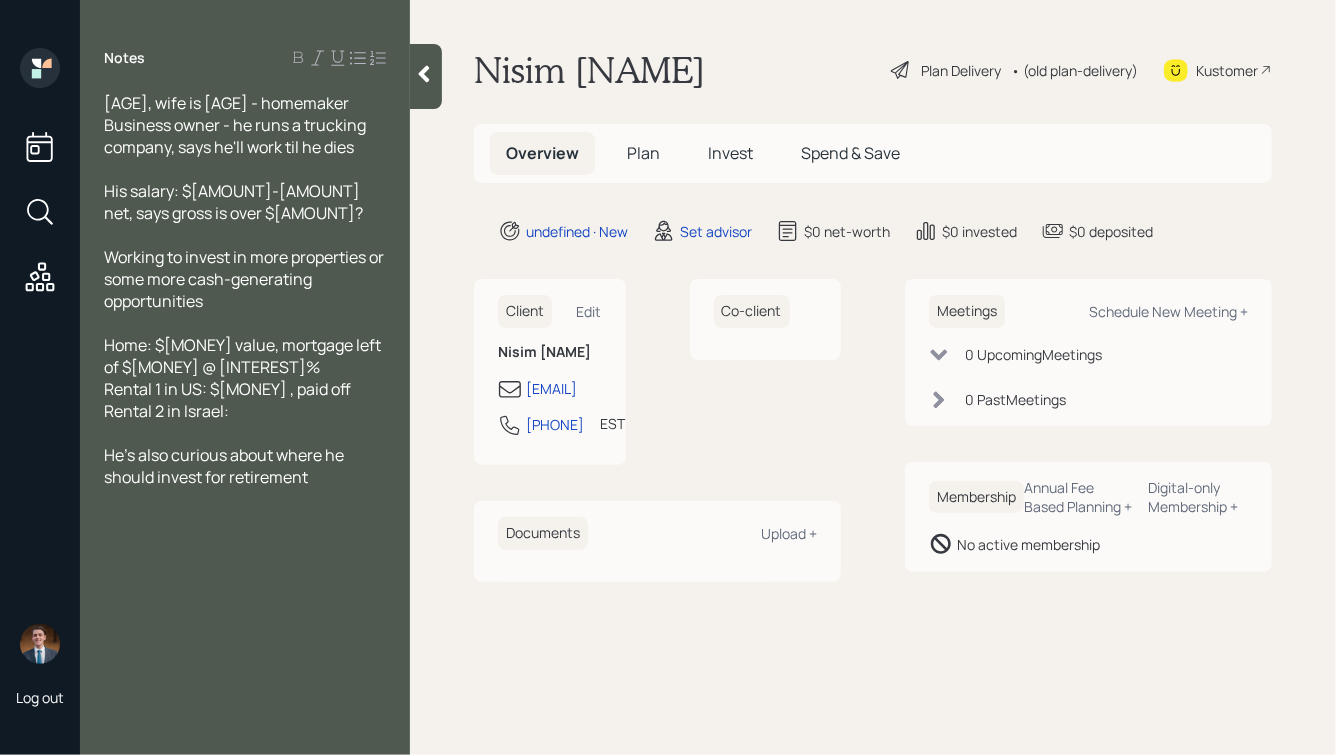 click on "Rental 2 in Israel:" at bounding box center [245, 411] 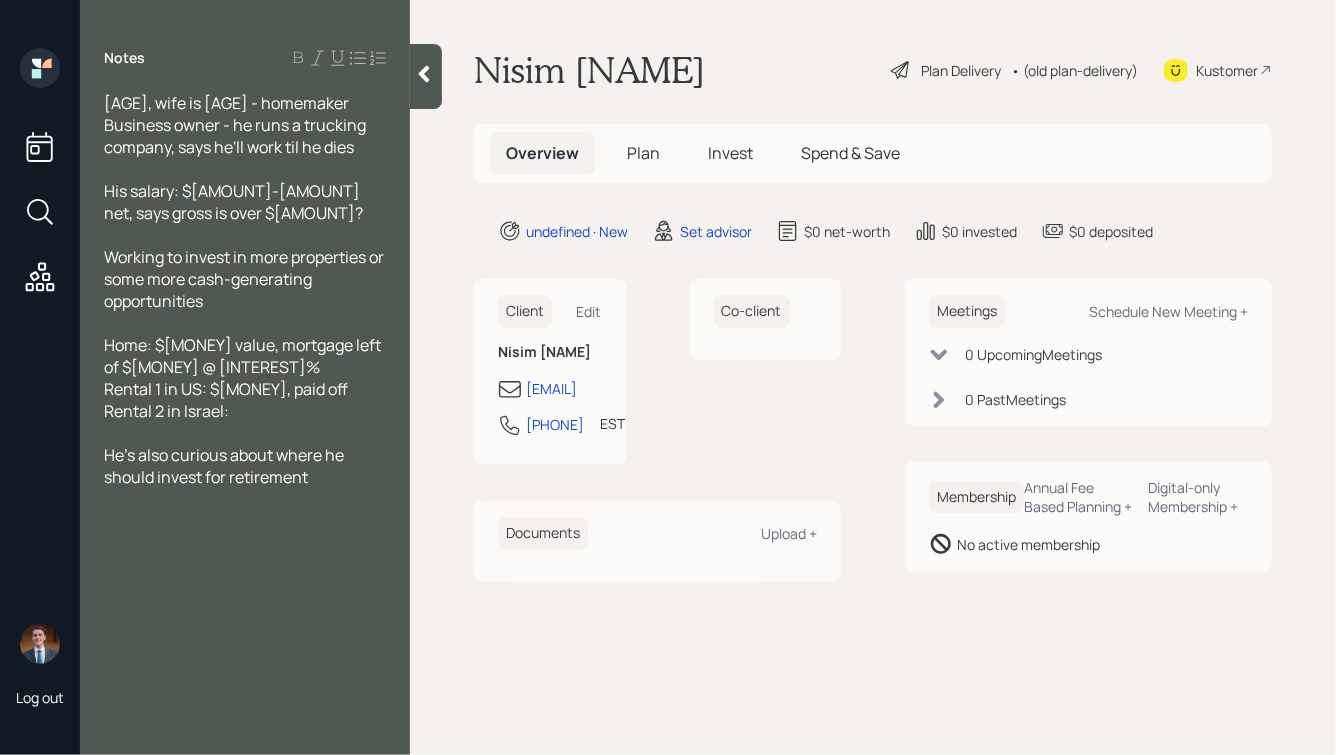 drag, startPoint x: 271, startPoint y: 415, endPoint x: 44, endPoint y: 309, distance: 250.52943 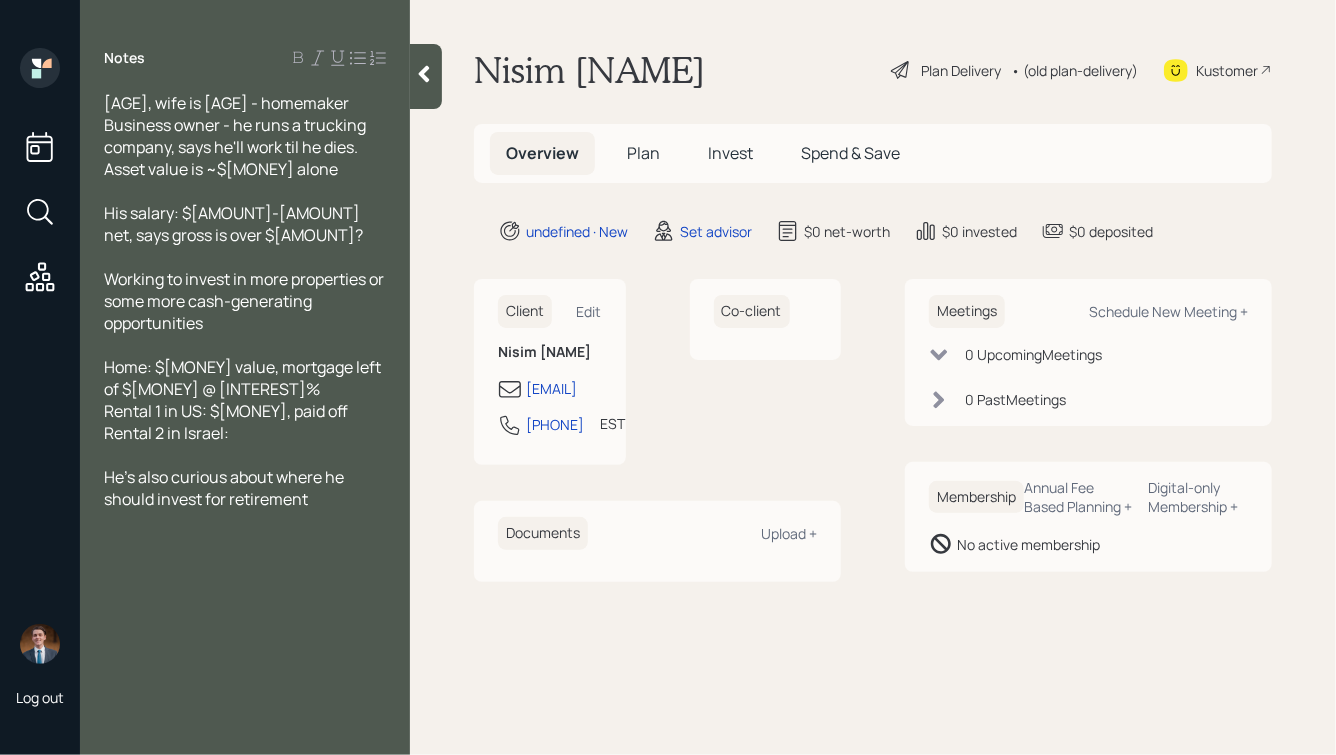 click on "His salary: $[AMOUNT]-[AMOUNT] net, says gross is over $[AMOUNT]?" at bounding box center (245, 224) 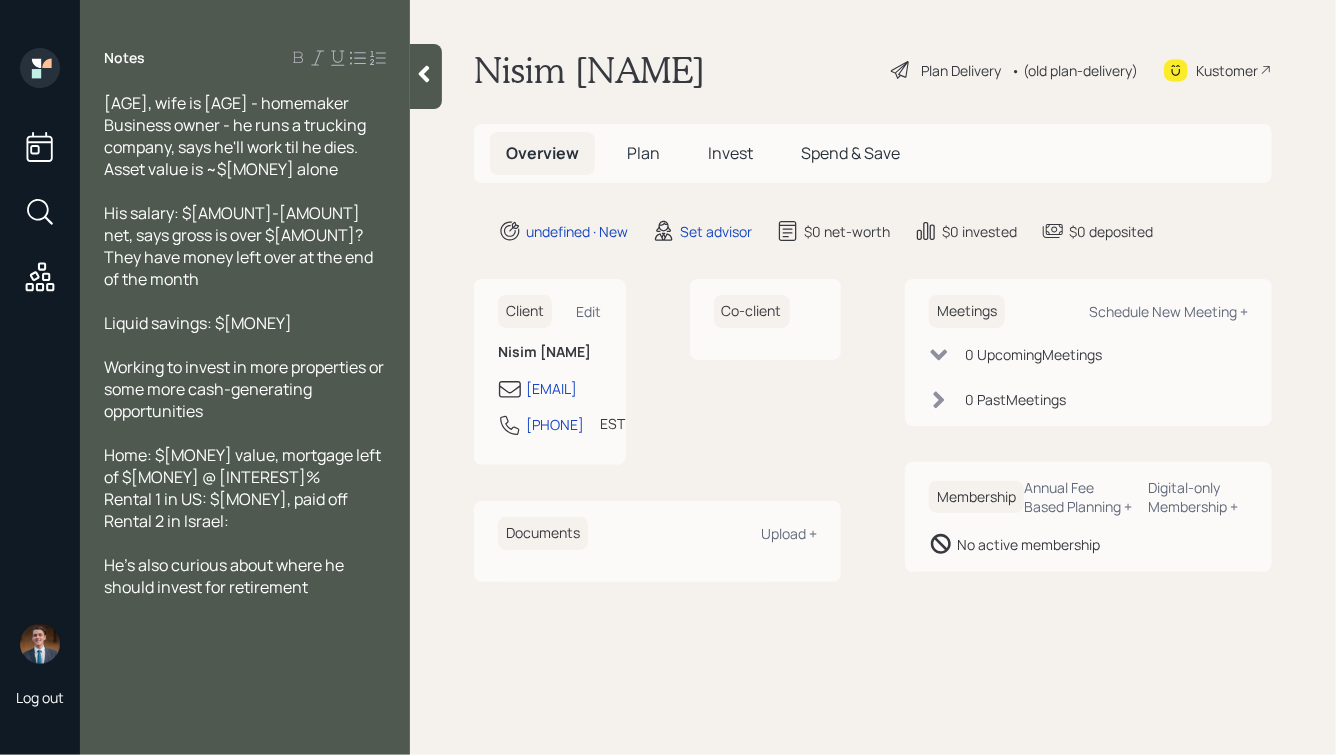 click on "He's also curious about where he should invest for retirement" at bounding box center (245, 576) 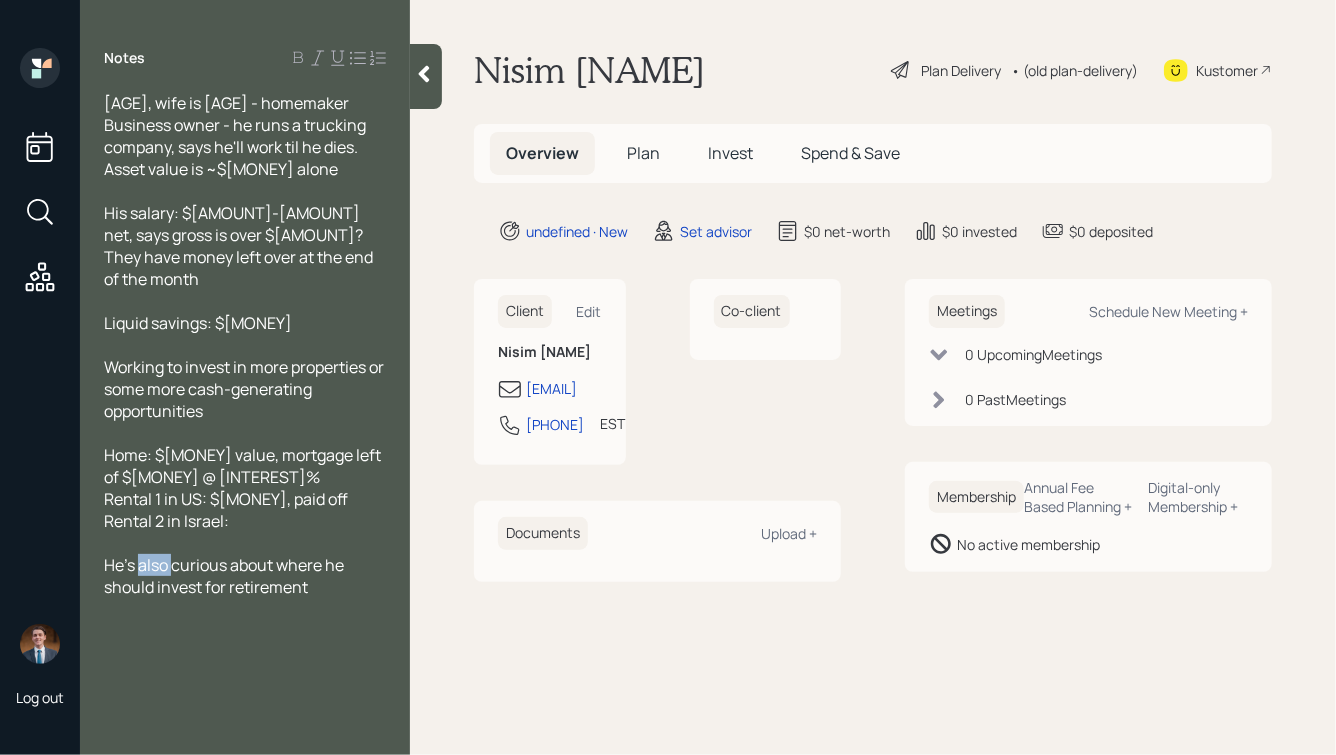 drag, startPoint x: 173, startPoint y: 572, endPoint x: 141, endPoint y: 573, distance: 32.01562 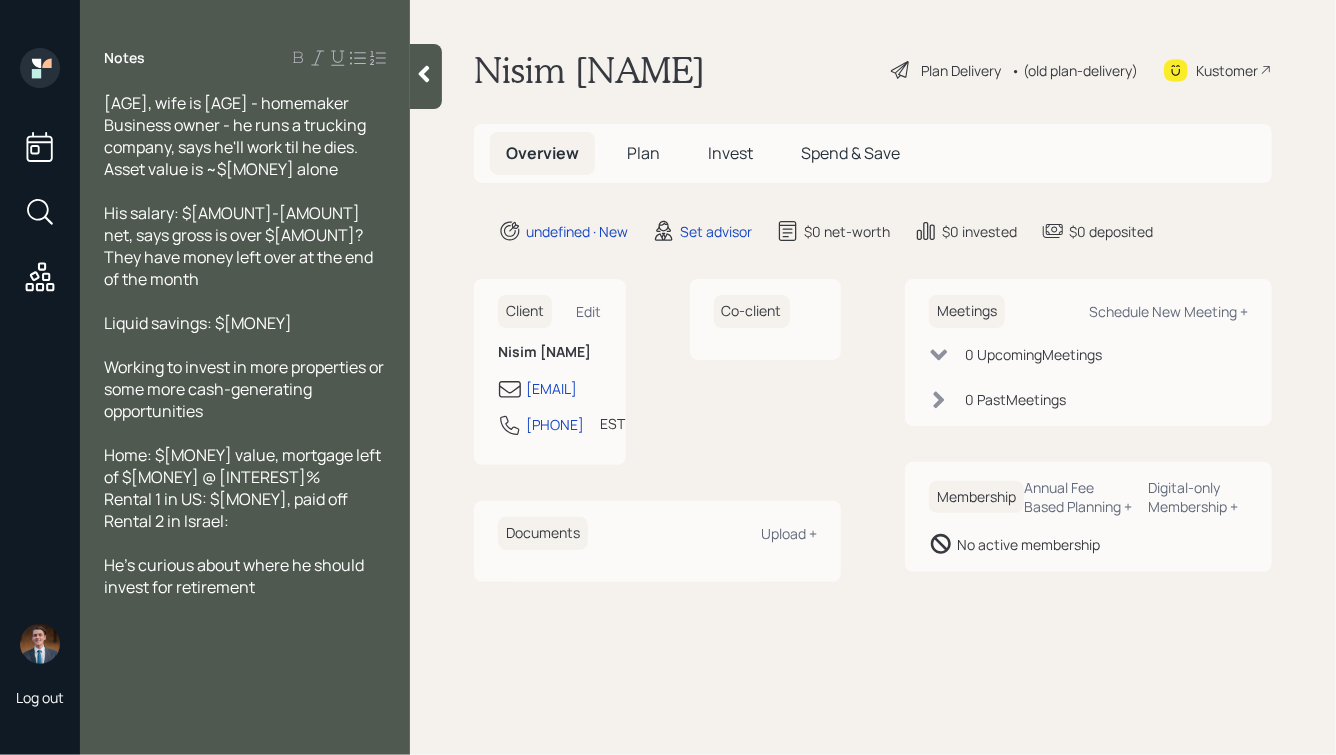 click 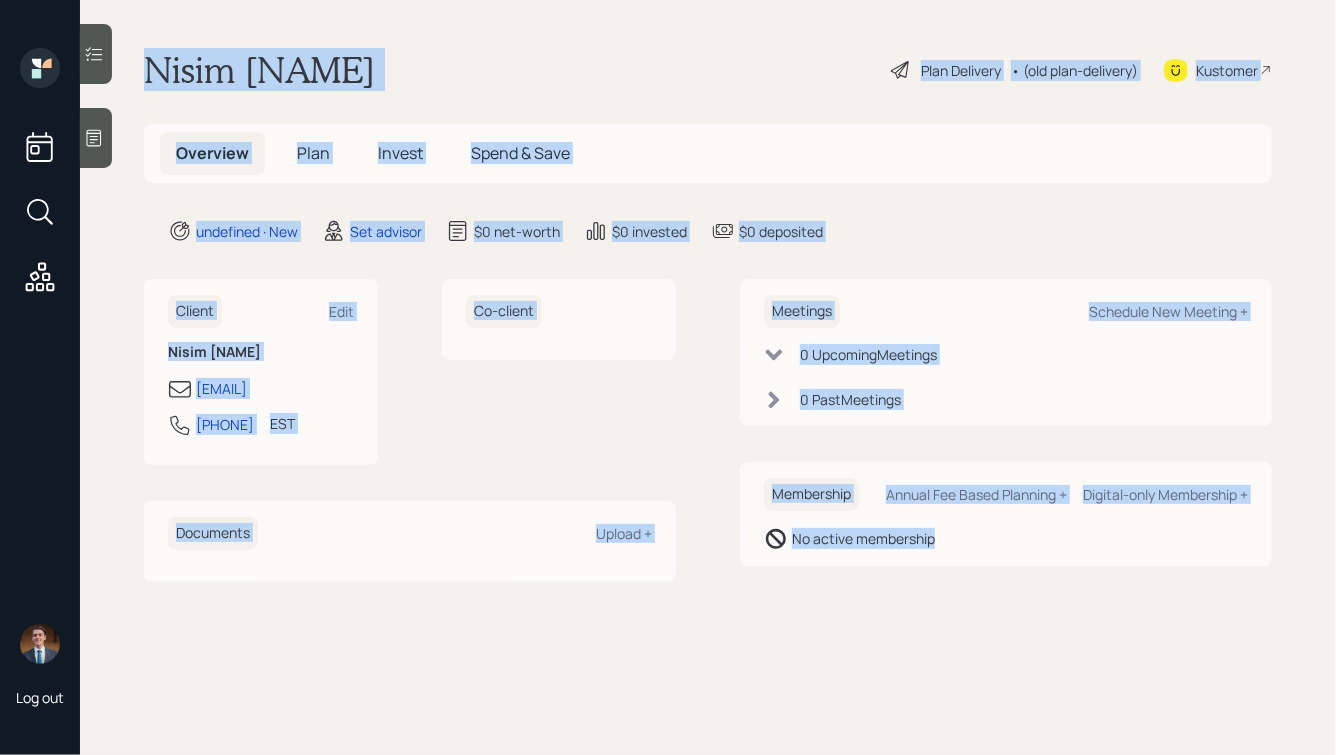 drag, startPoint x: 143, startPoint y: 59, endPoint x: 815, endPoint y: 620, distance: 875.3885 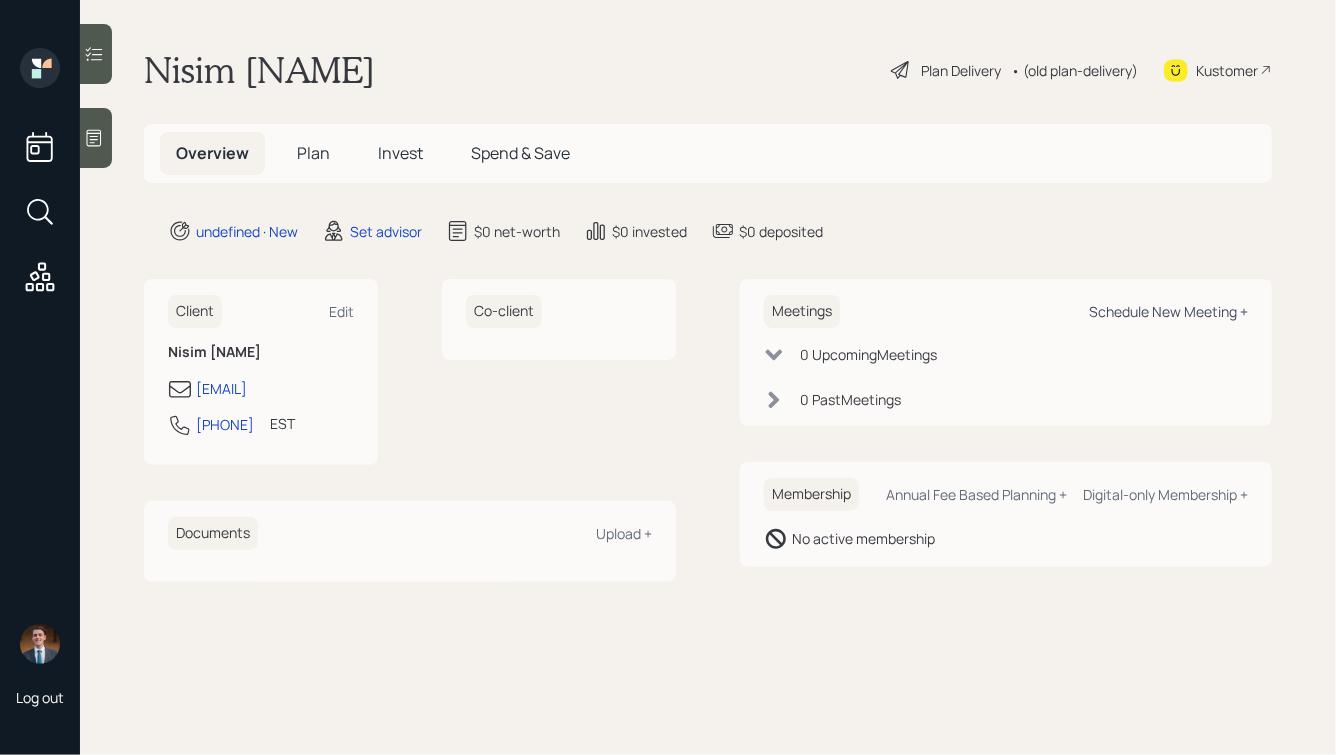 click on "Schedule New Meeting +" at bounding box center (1168, 311) 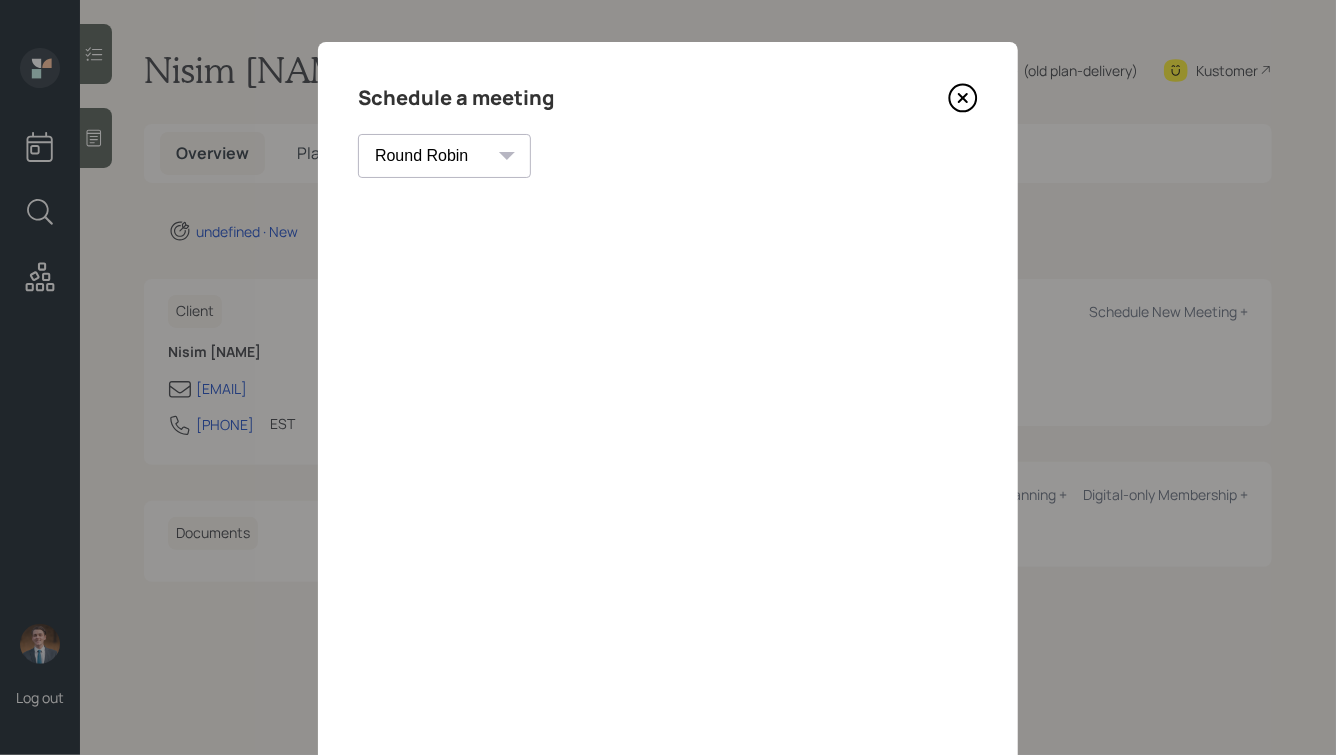 scroll, scrollTop: 0, scrollLeft: 0, axis: both 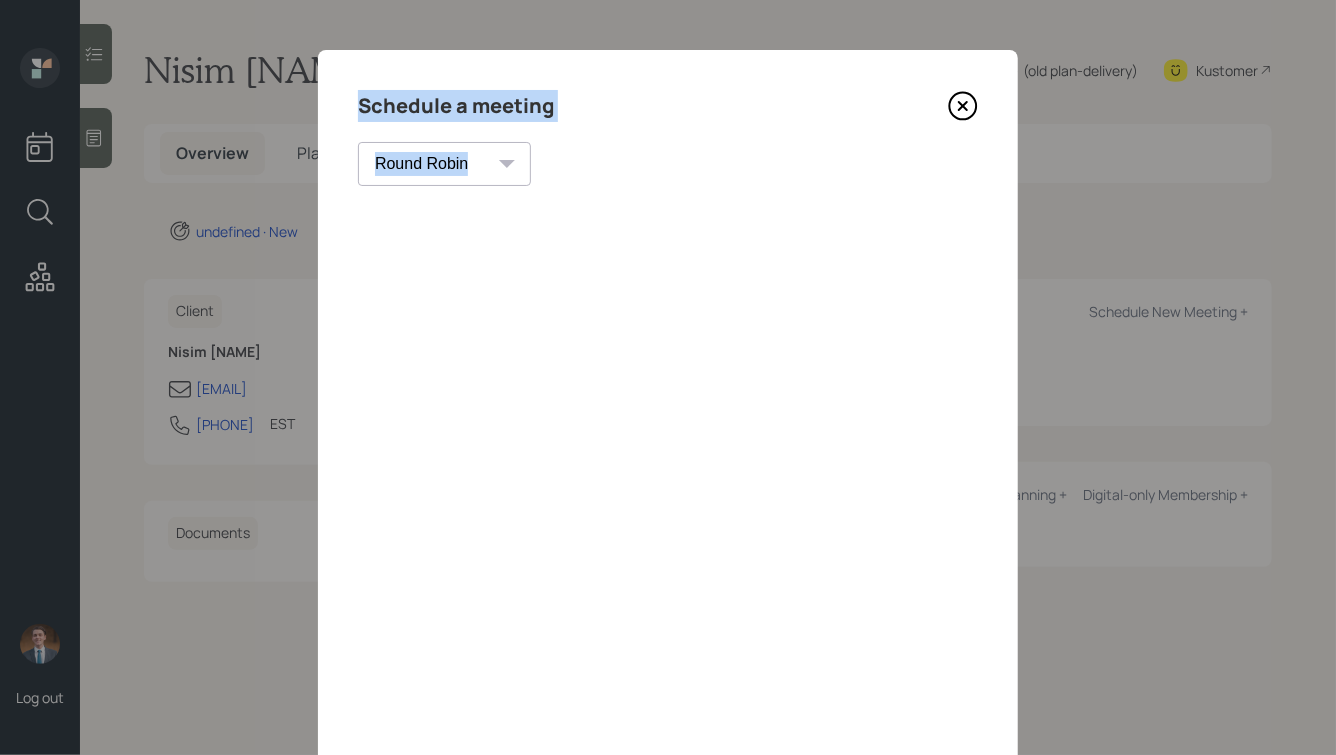 drag, startPoint x: 356, startPoint y: 98, endPoint x: 474, endPoint y: 248, distance: 190.85072 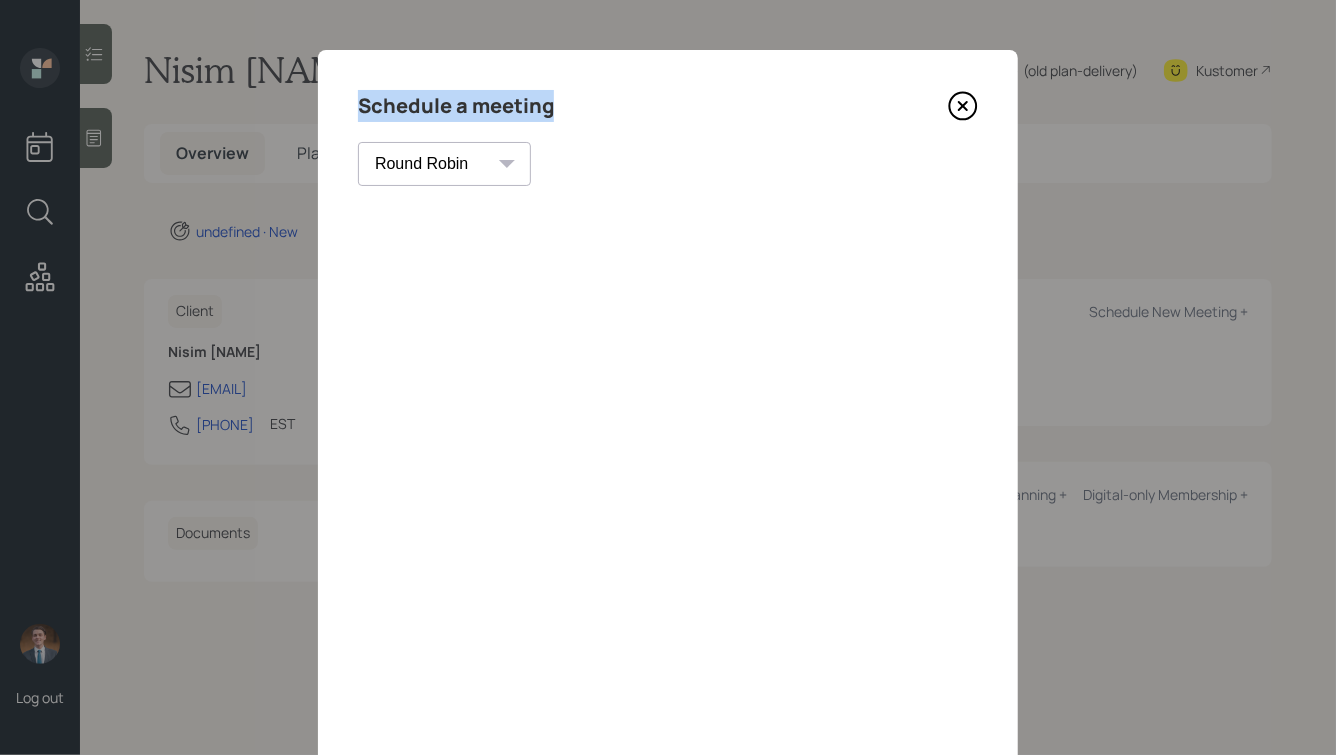 drag, startPoint x: 572, startPoint y: 118, endPoint x: 352, endPoint y: 59, distance: 227.77402 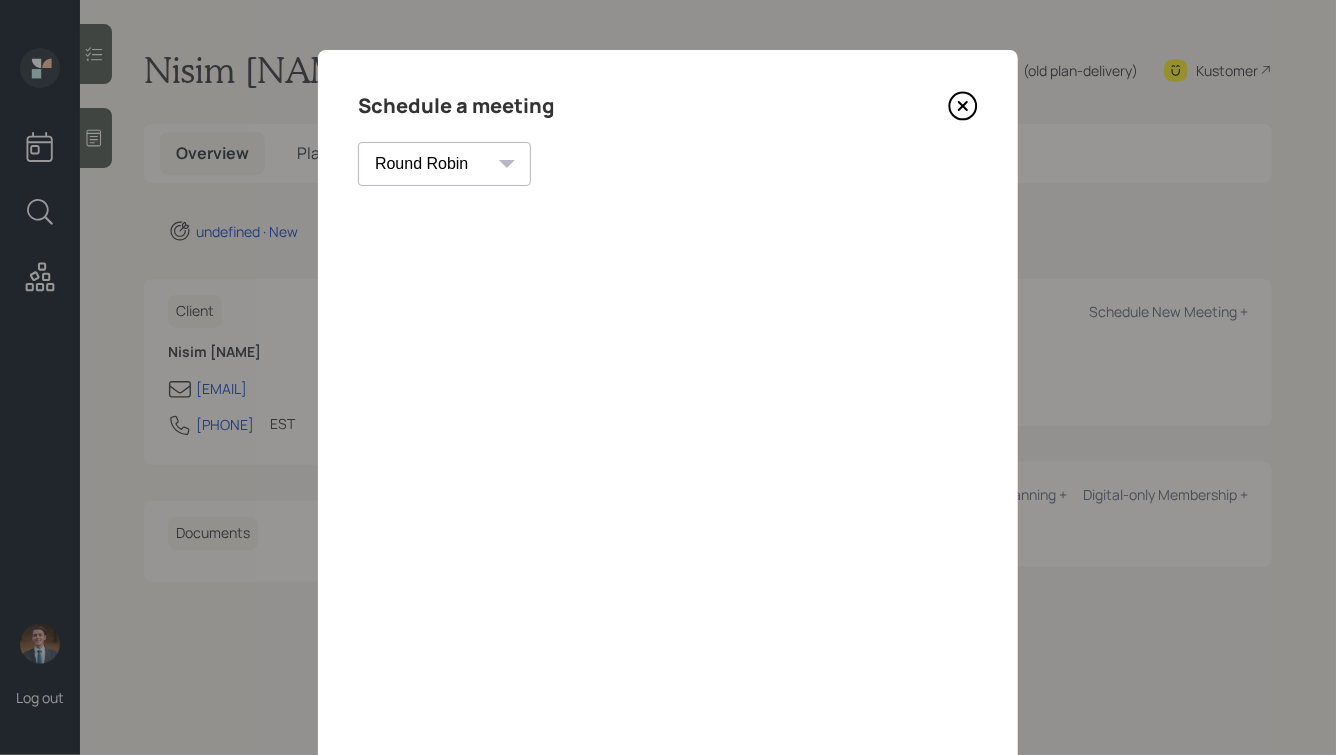 click 